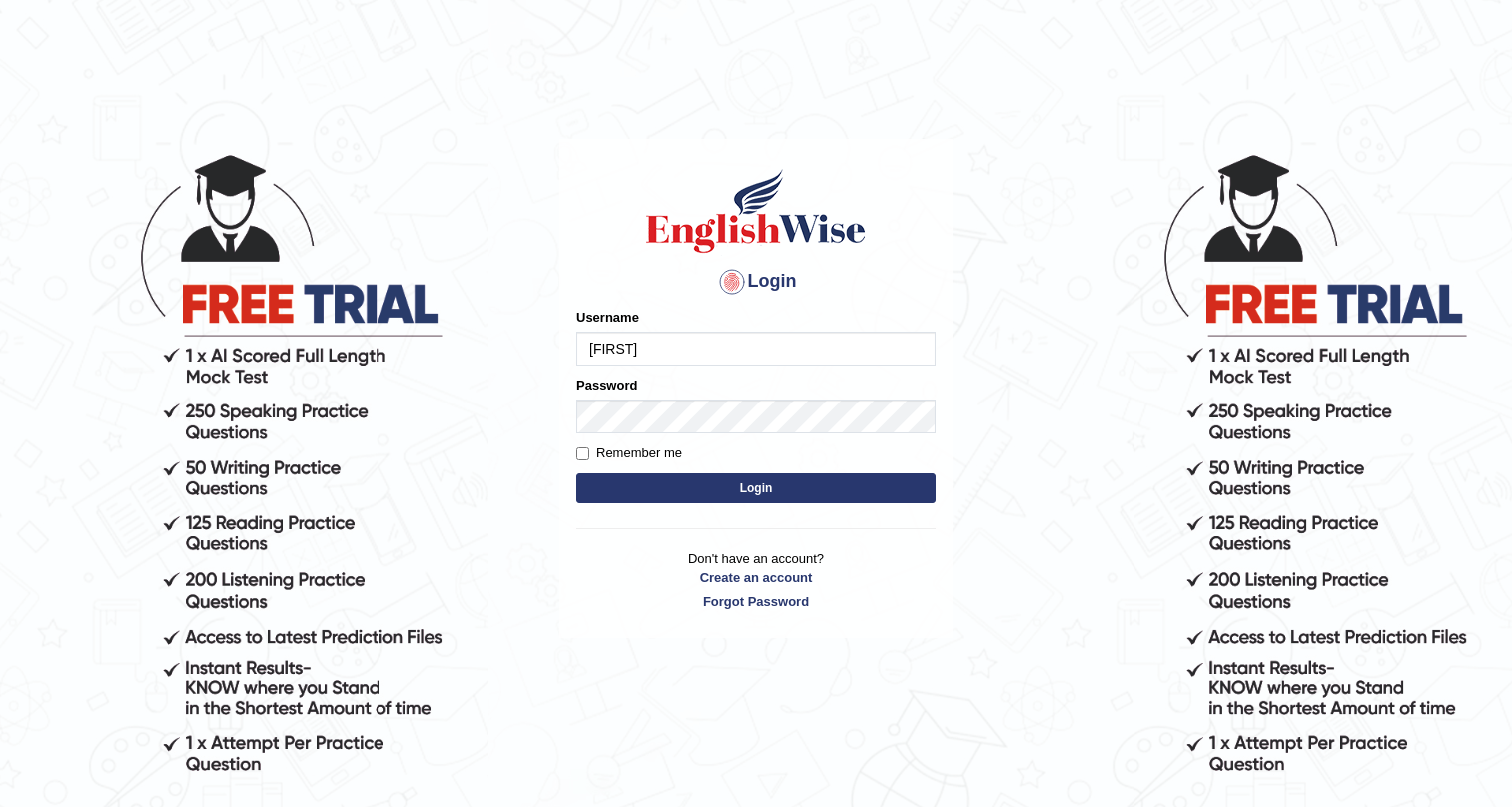 scroll, scrollTop: 0, scrollLeft: 0, axis: both 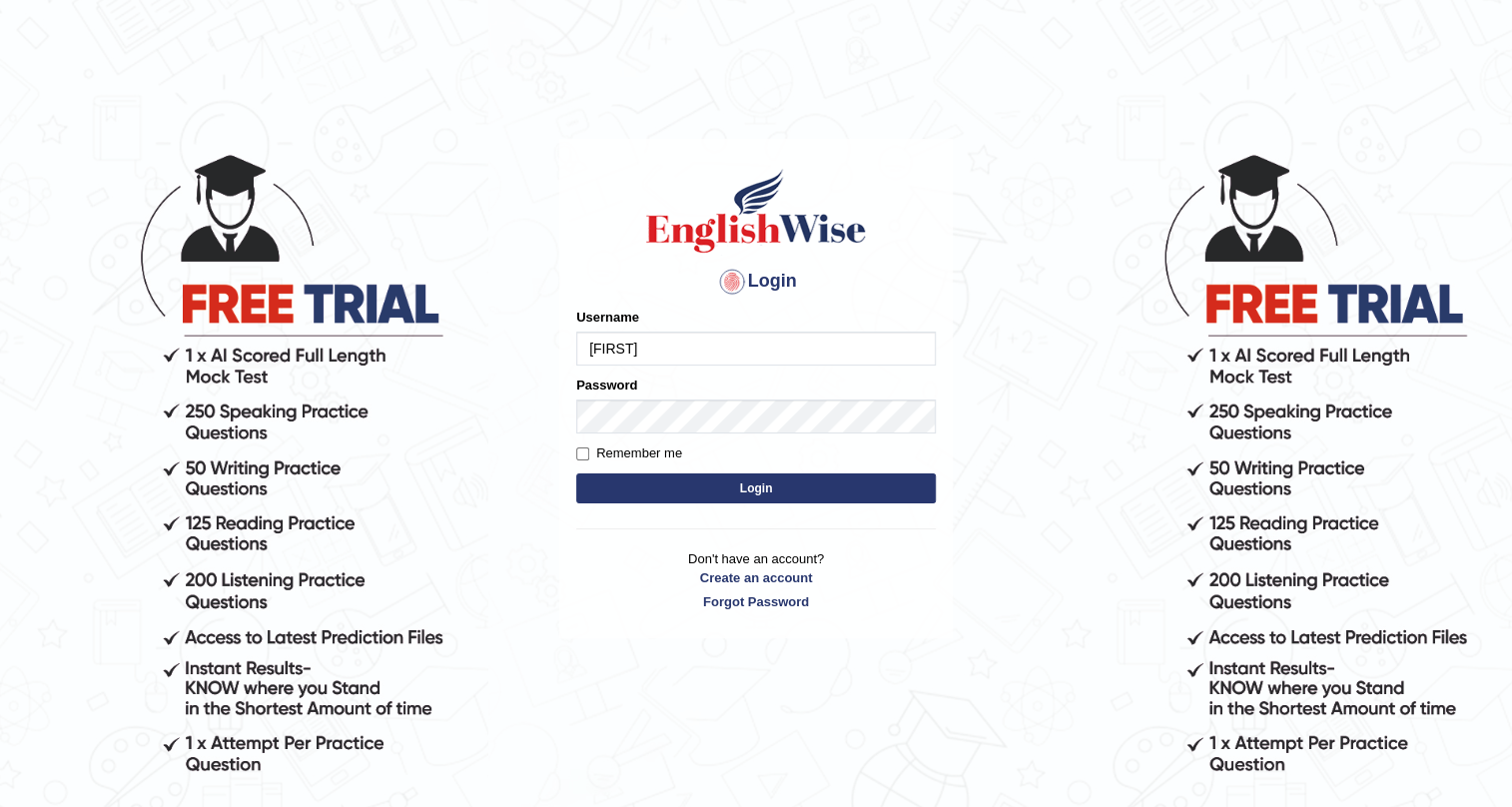 type on "SufyanAhmed" 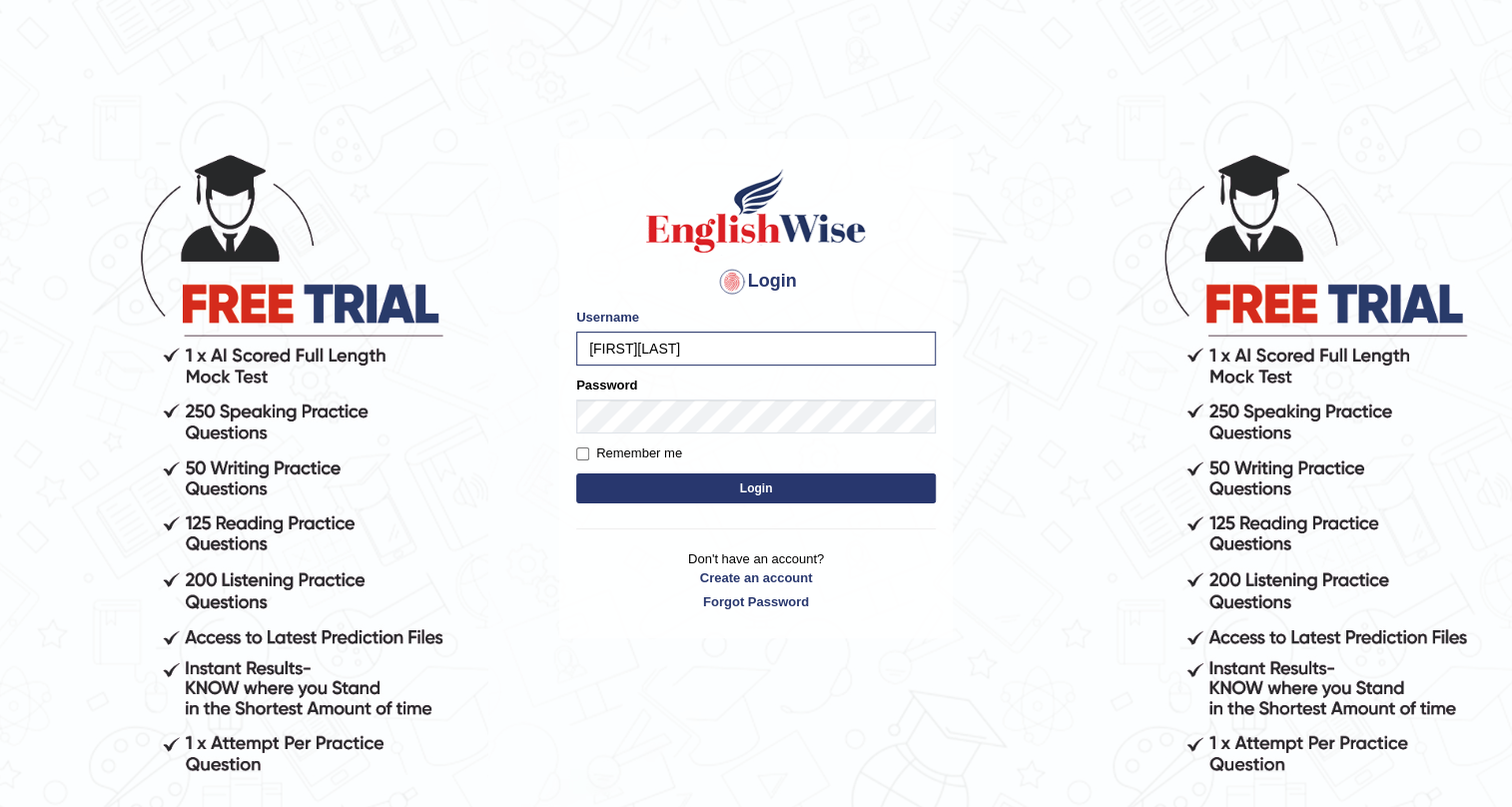 click on "Login" at bounding box center [756, 488] 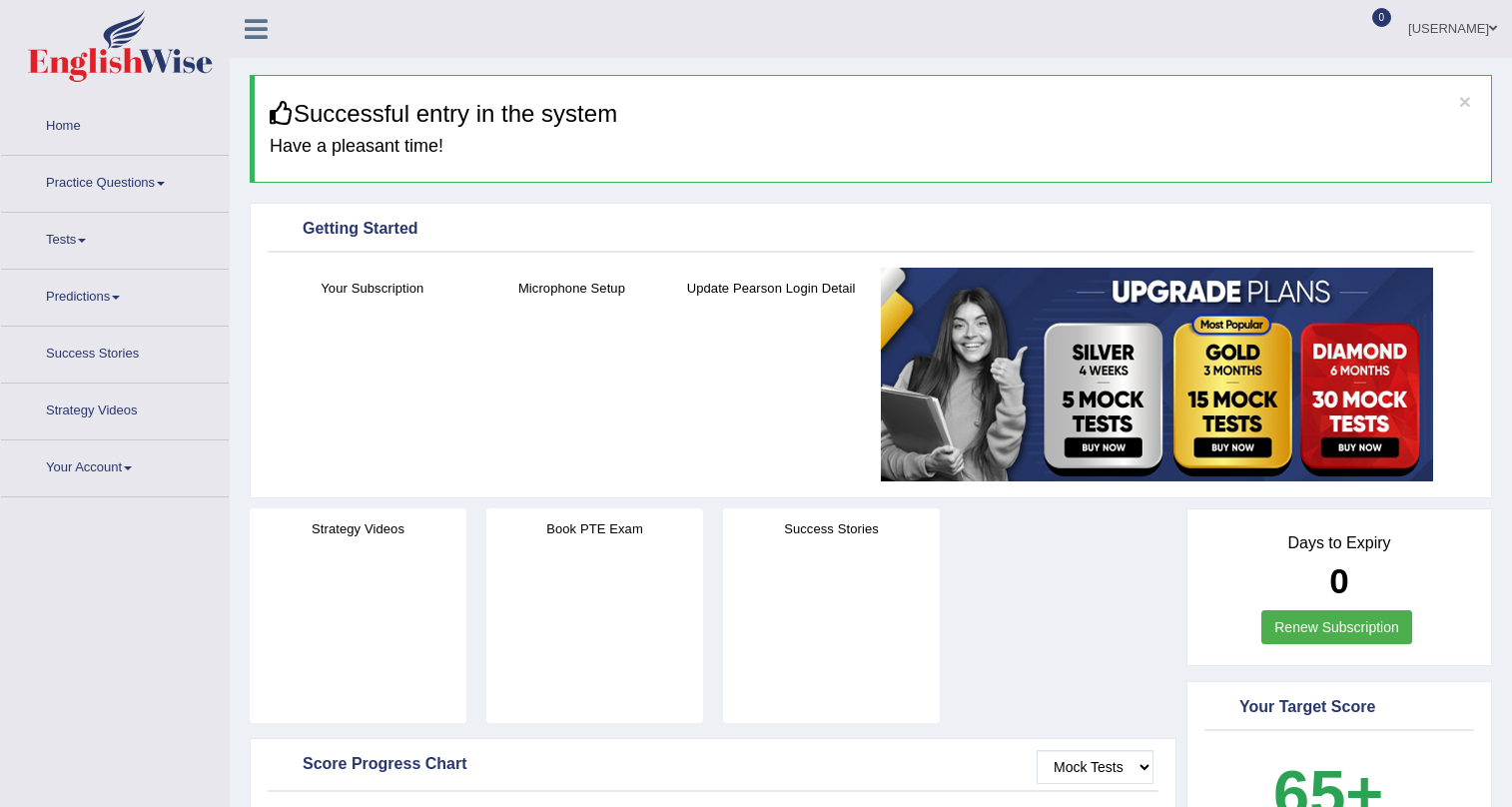 scroll, scrollTop: 0, scrollLeft: 0, axis: both 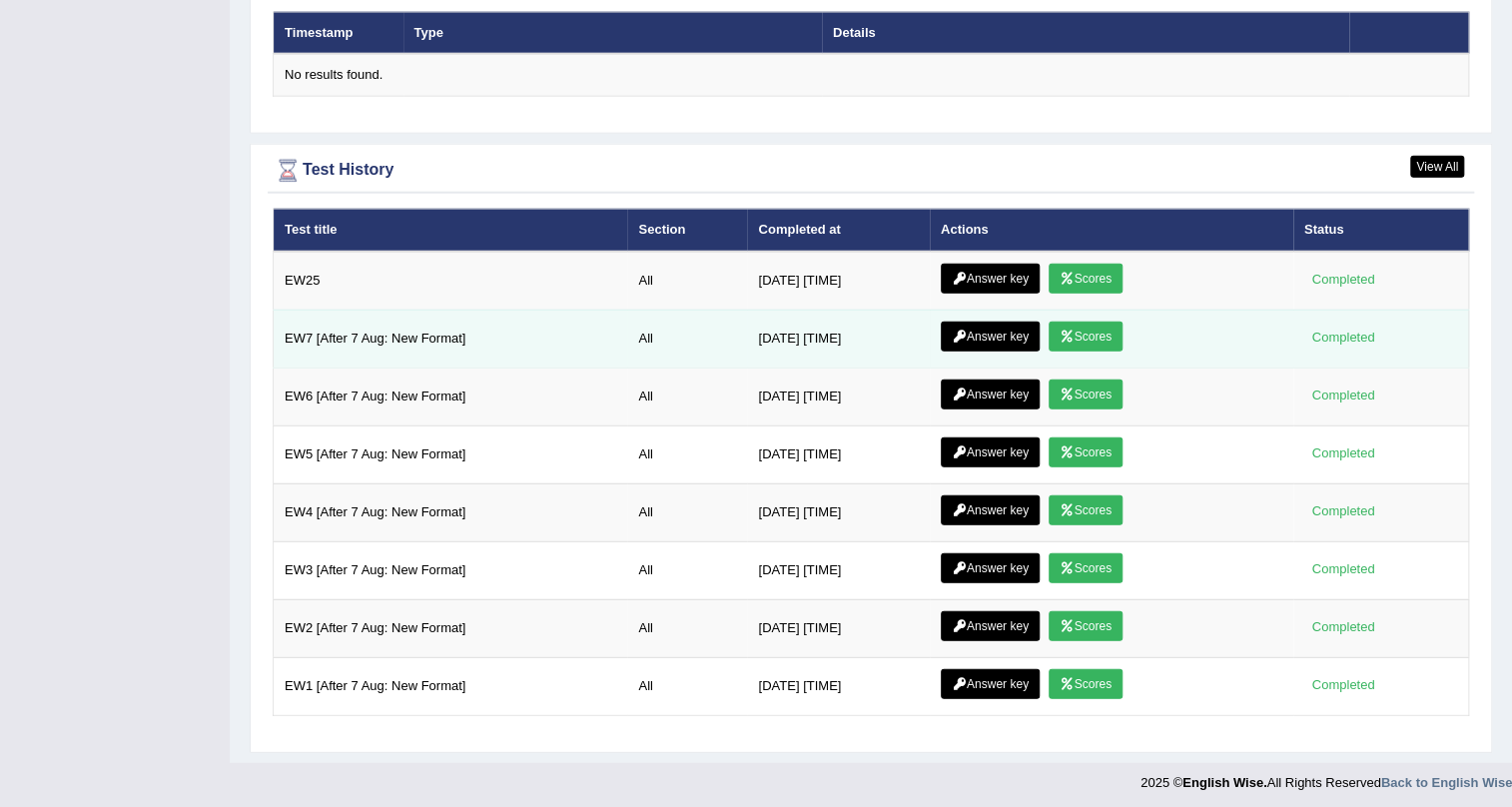 click on "Scores" at bounding box center [1086, 337] 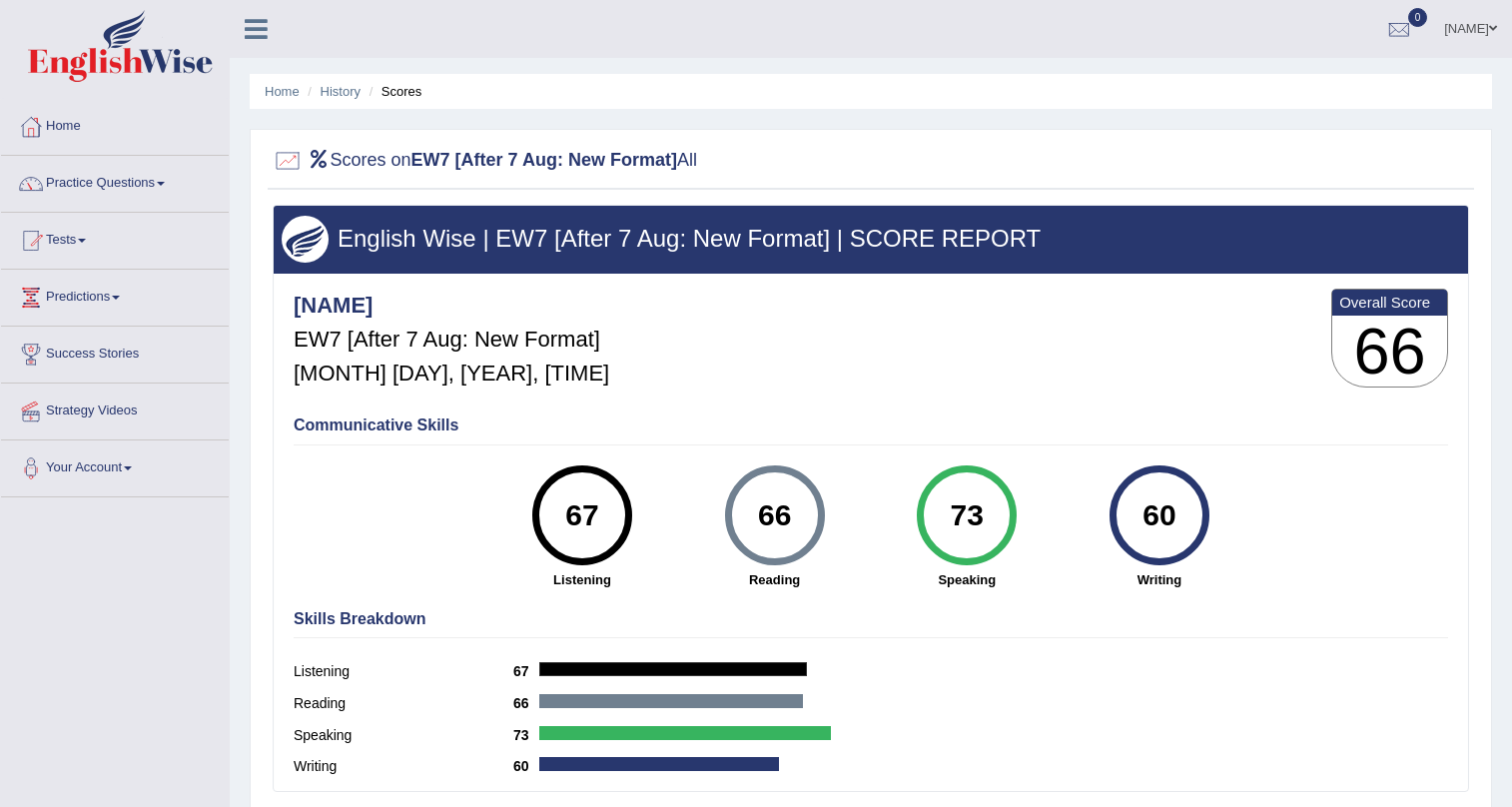 scroll, scrollTop: 0, scrollLeft: 0, axis: both 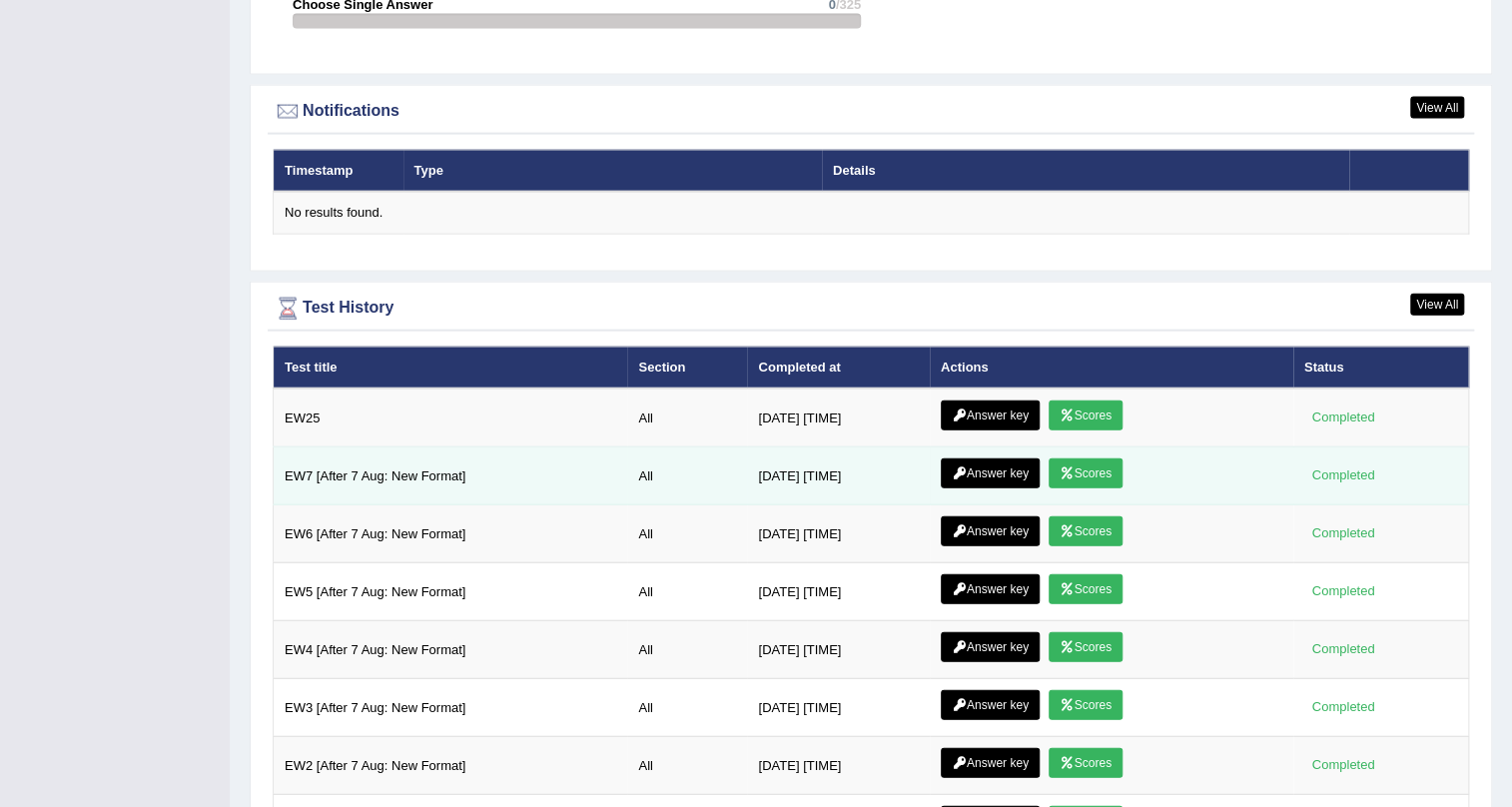 click on "Scores" at bounding box center (1086, 473) 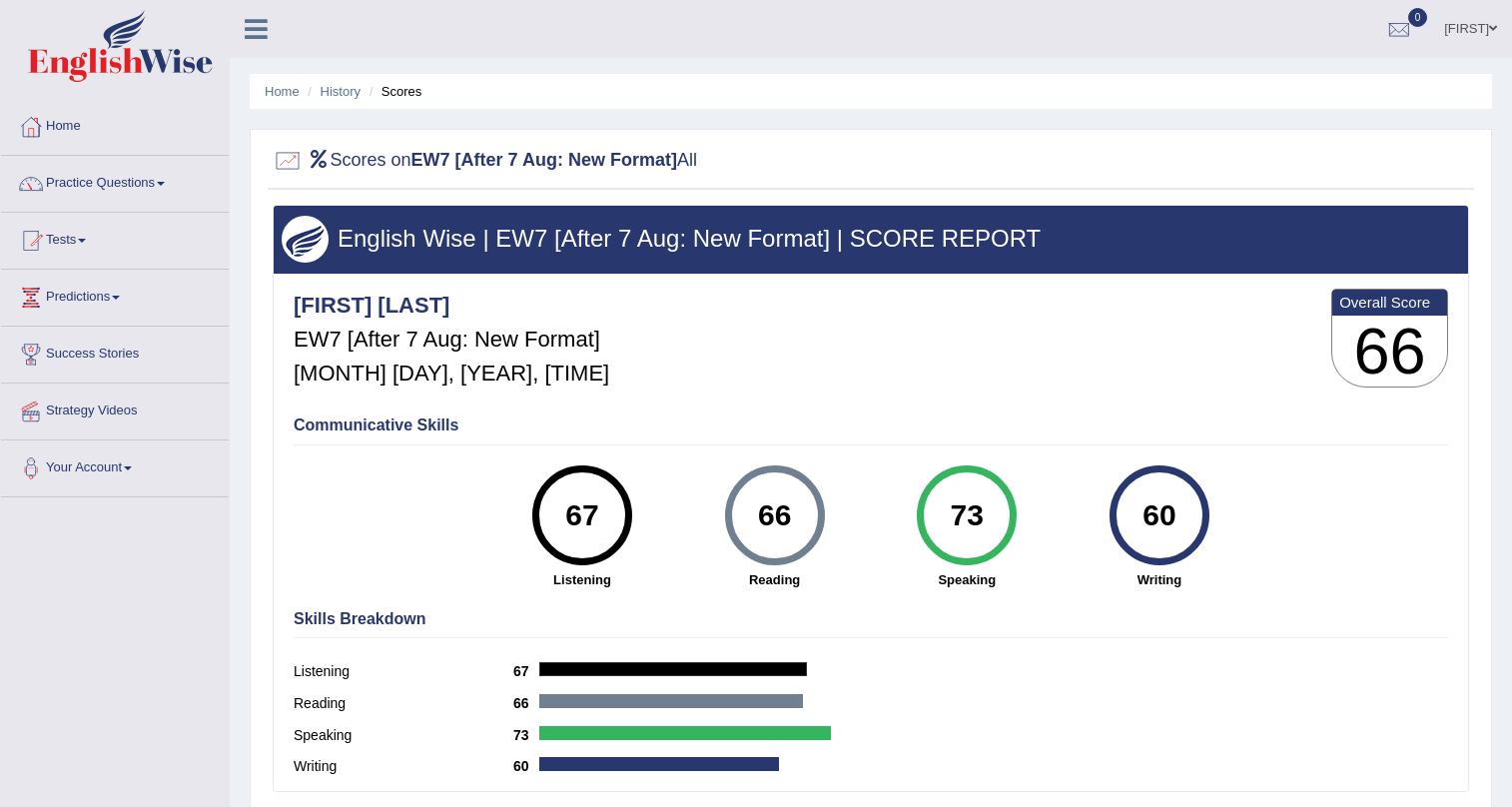 scroll, scrollTop: 0, scrollLeft: 0, axis: both 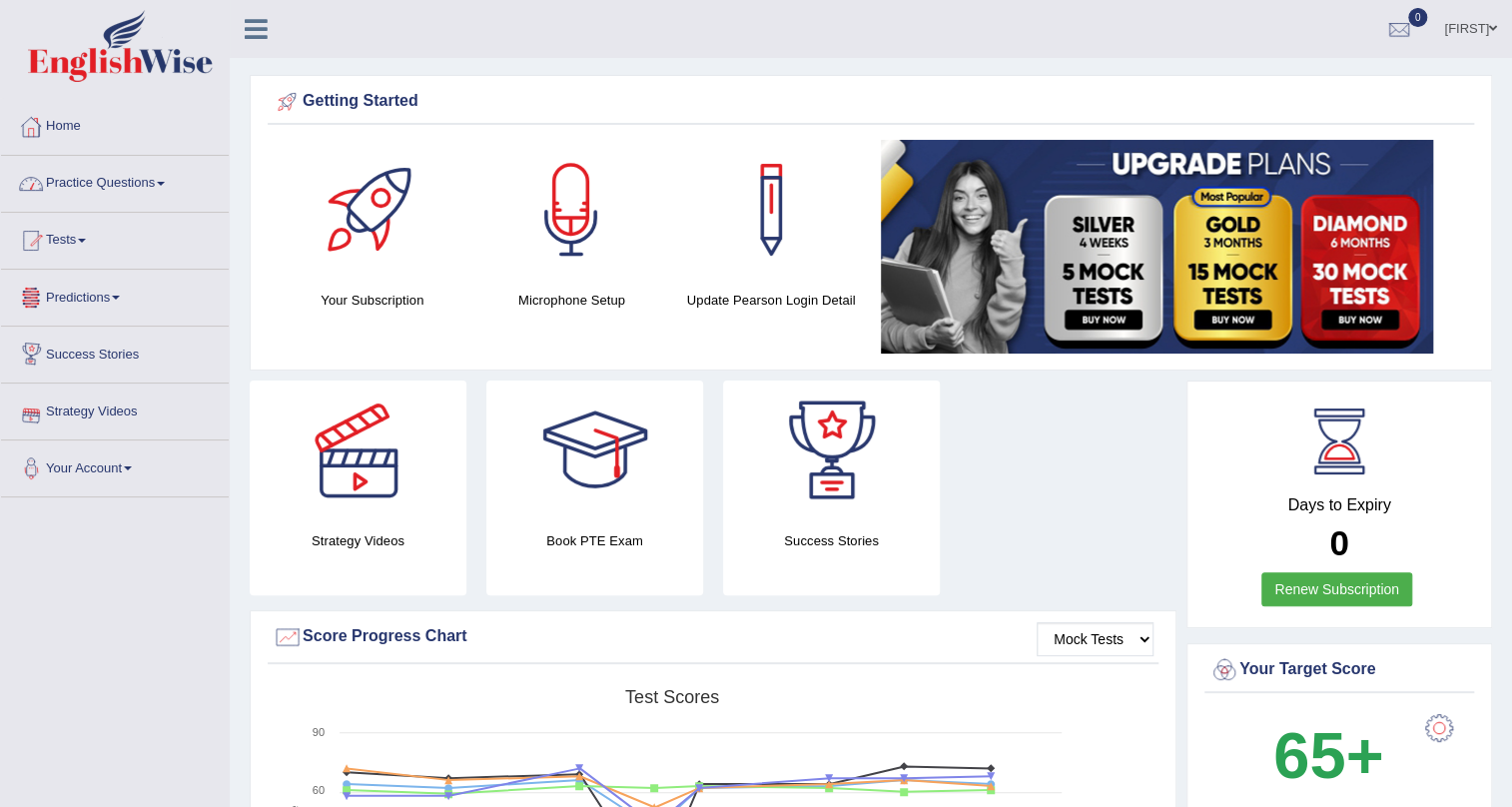 click on "Tests" at bounding box center [115, 238] 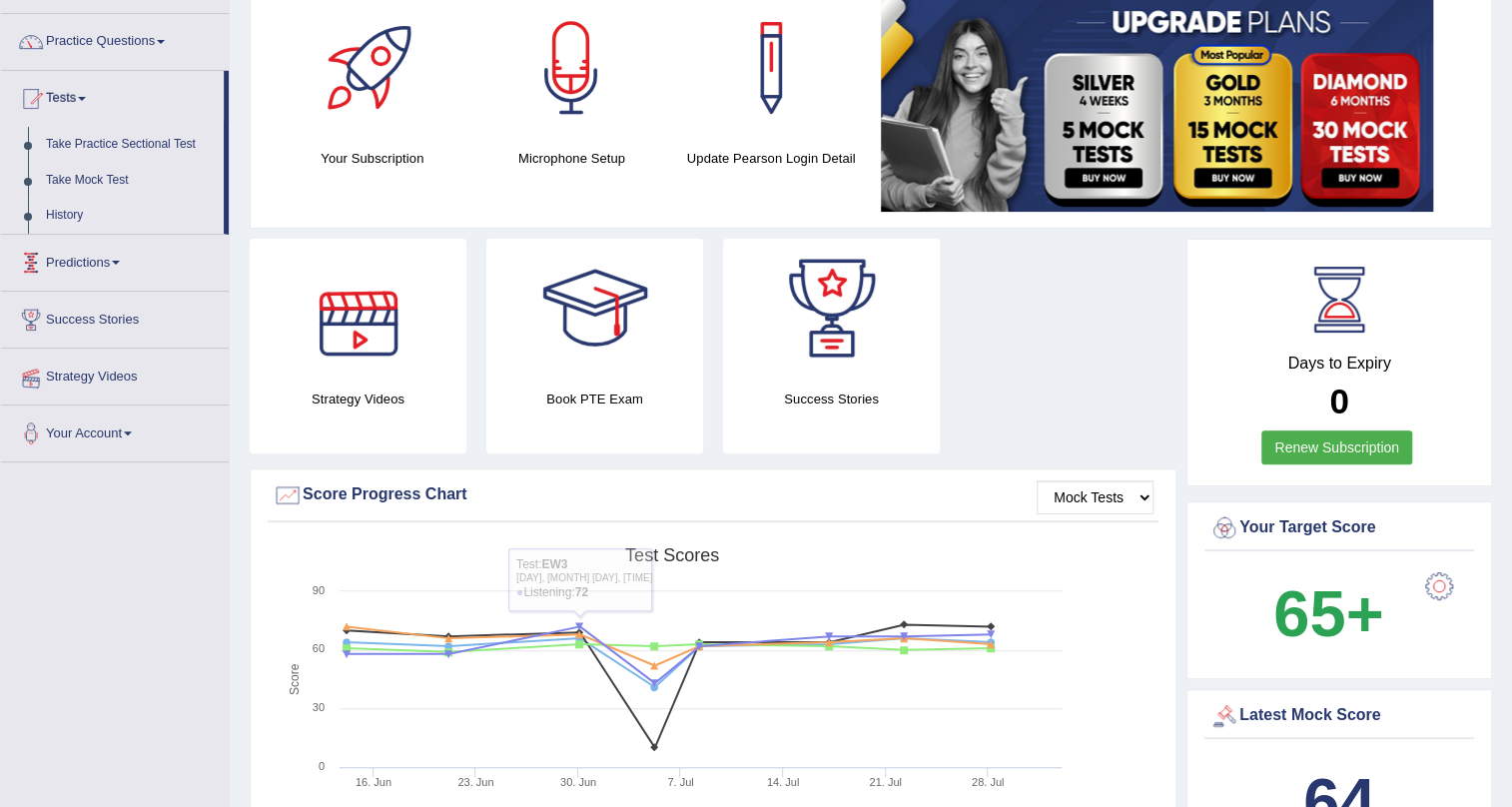 scroll, scrollTop: 181, scrollLeft: 0, axis: vertical 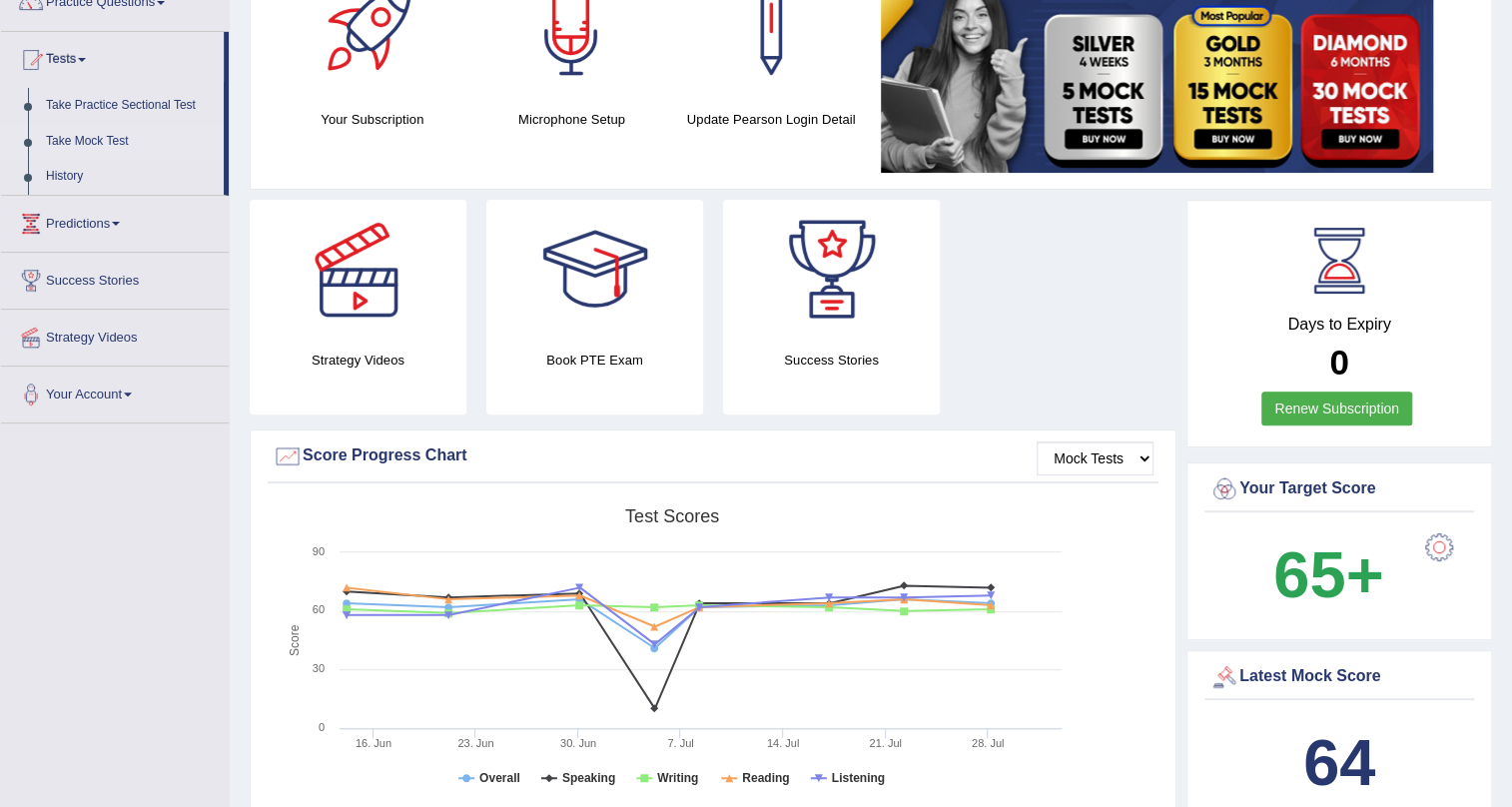 click on "Take Mock Test" at bounding box center [130, 142] 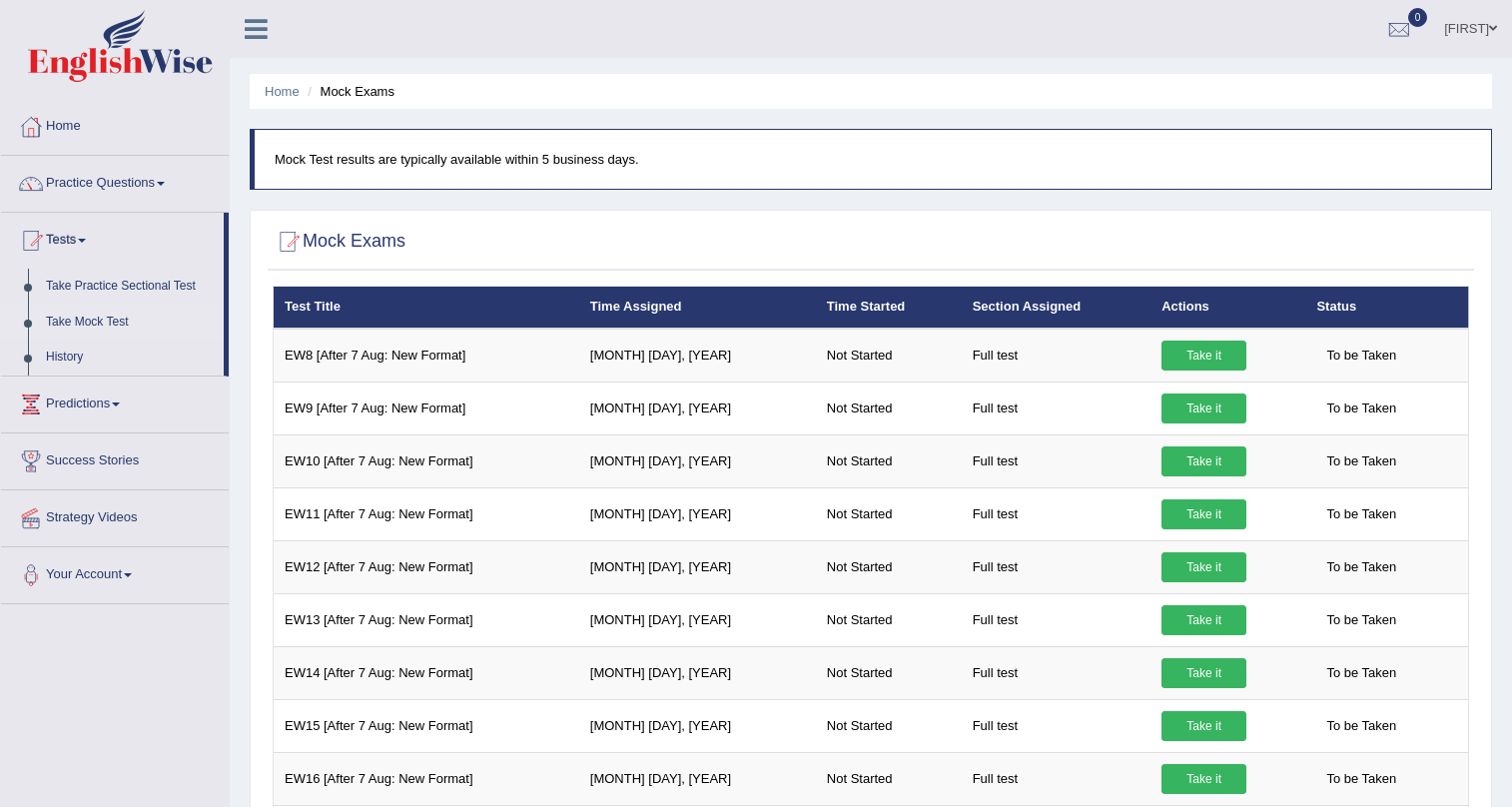 scroll, scrollTop: 0, scrollLeft: 0, axis: both 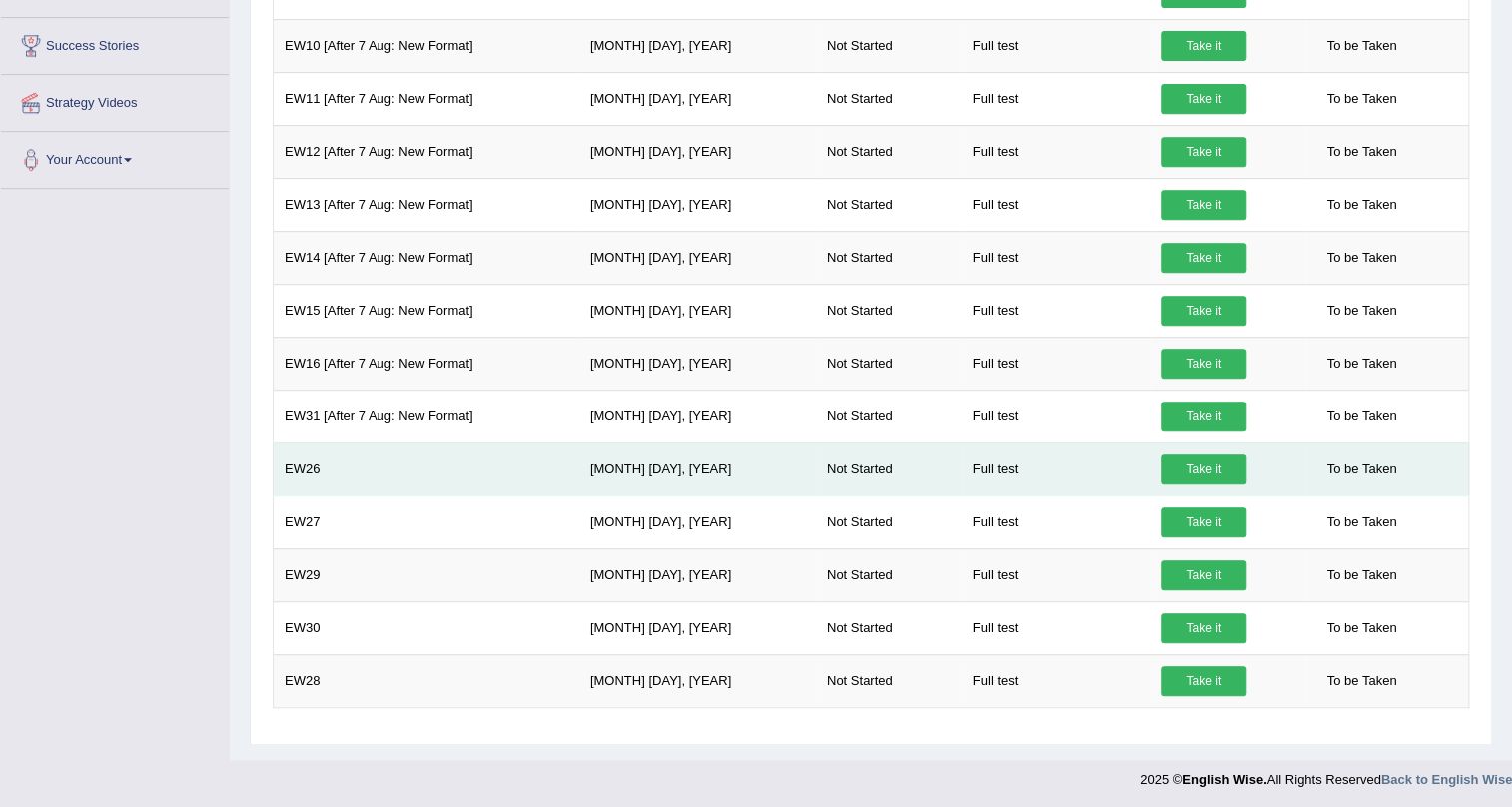 click on "Take it" at bounding box center [1203, 469] 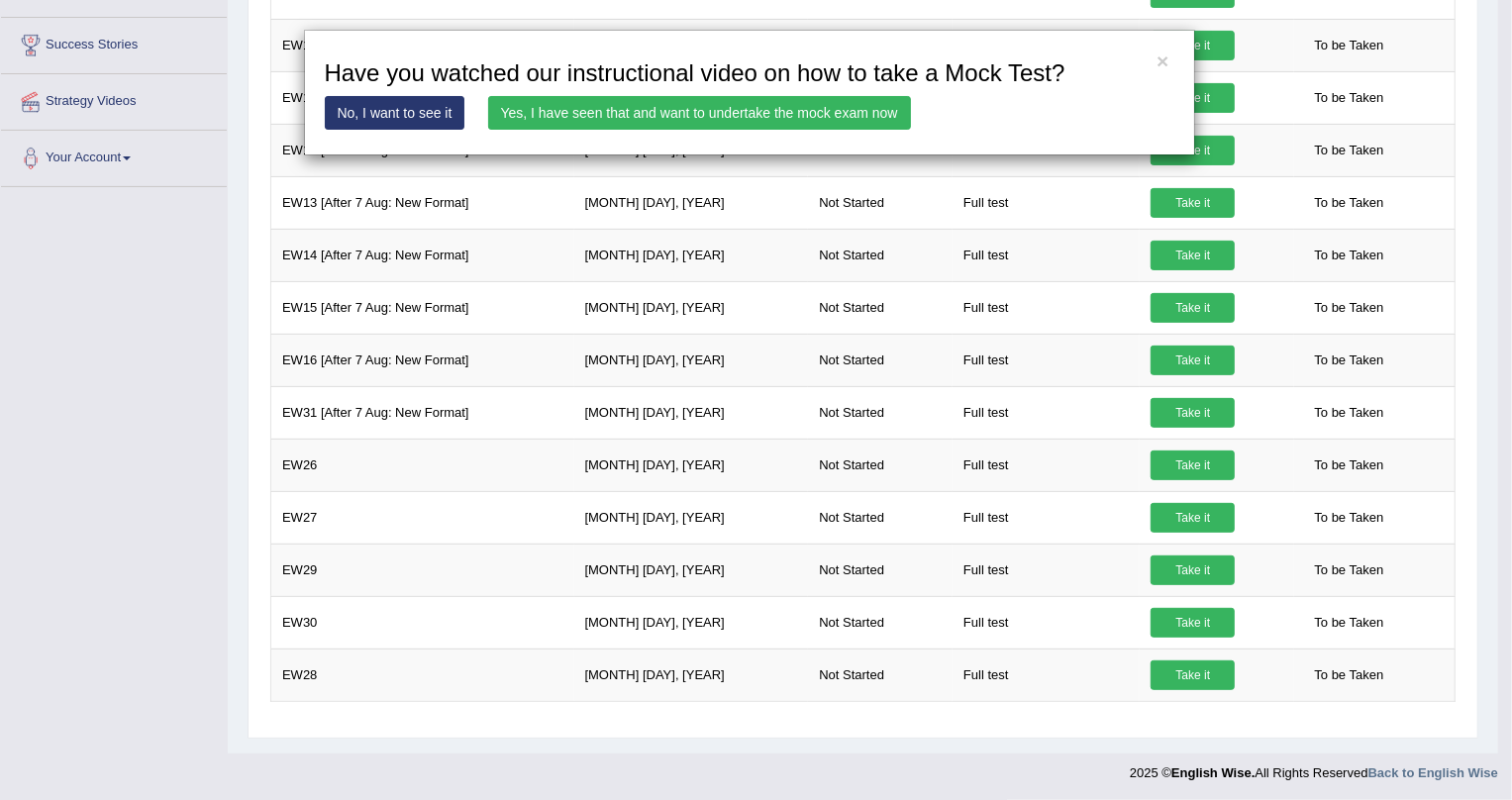 click on "Yes, I have seen that and want to undertake the mock exam now" at bounding box center (699, 113) 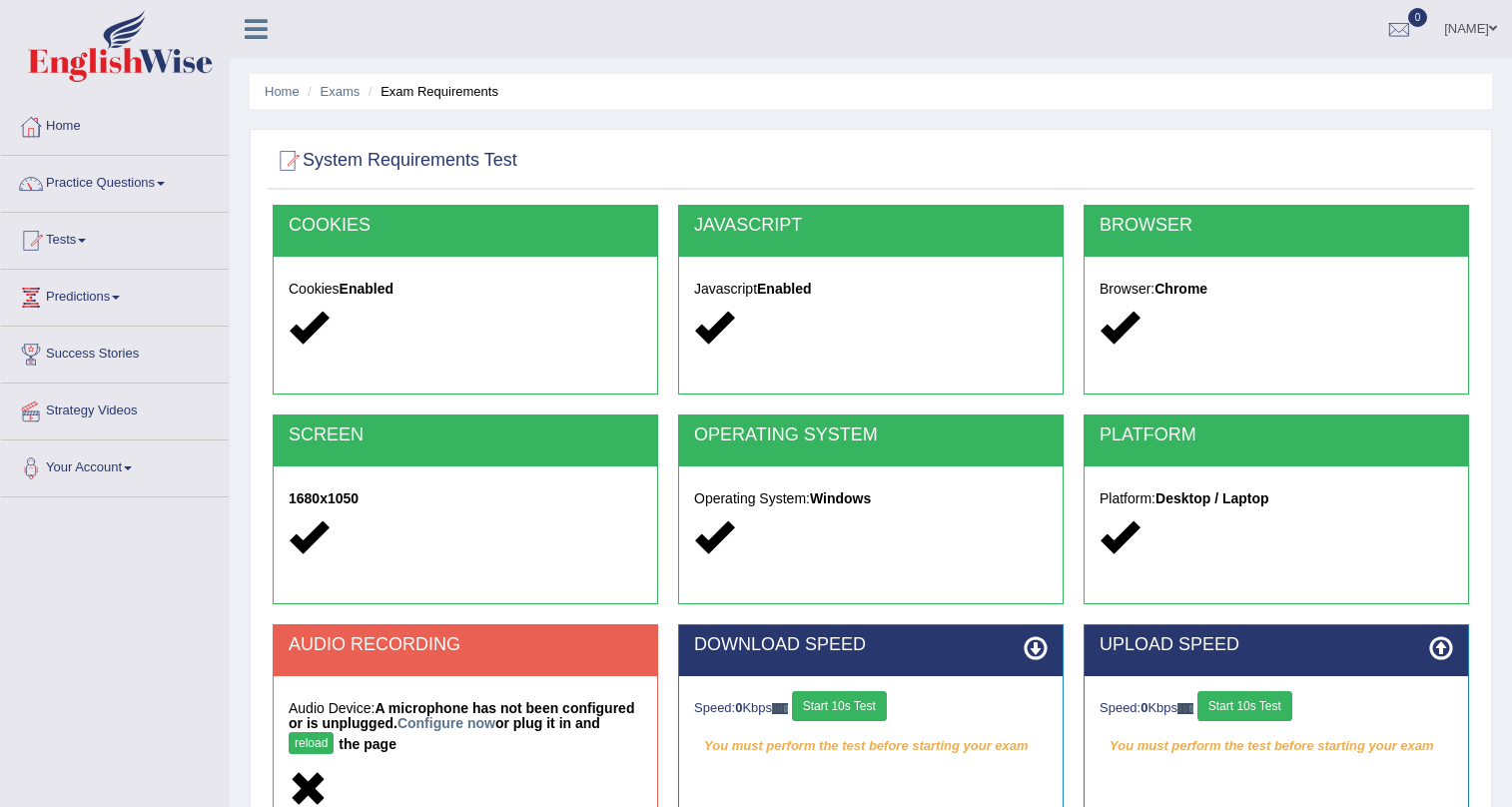 scroll, scrollTop: 0, scrollLeft: 0, axis: both 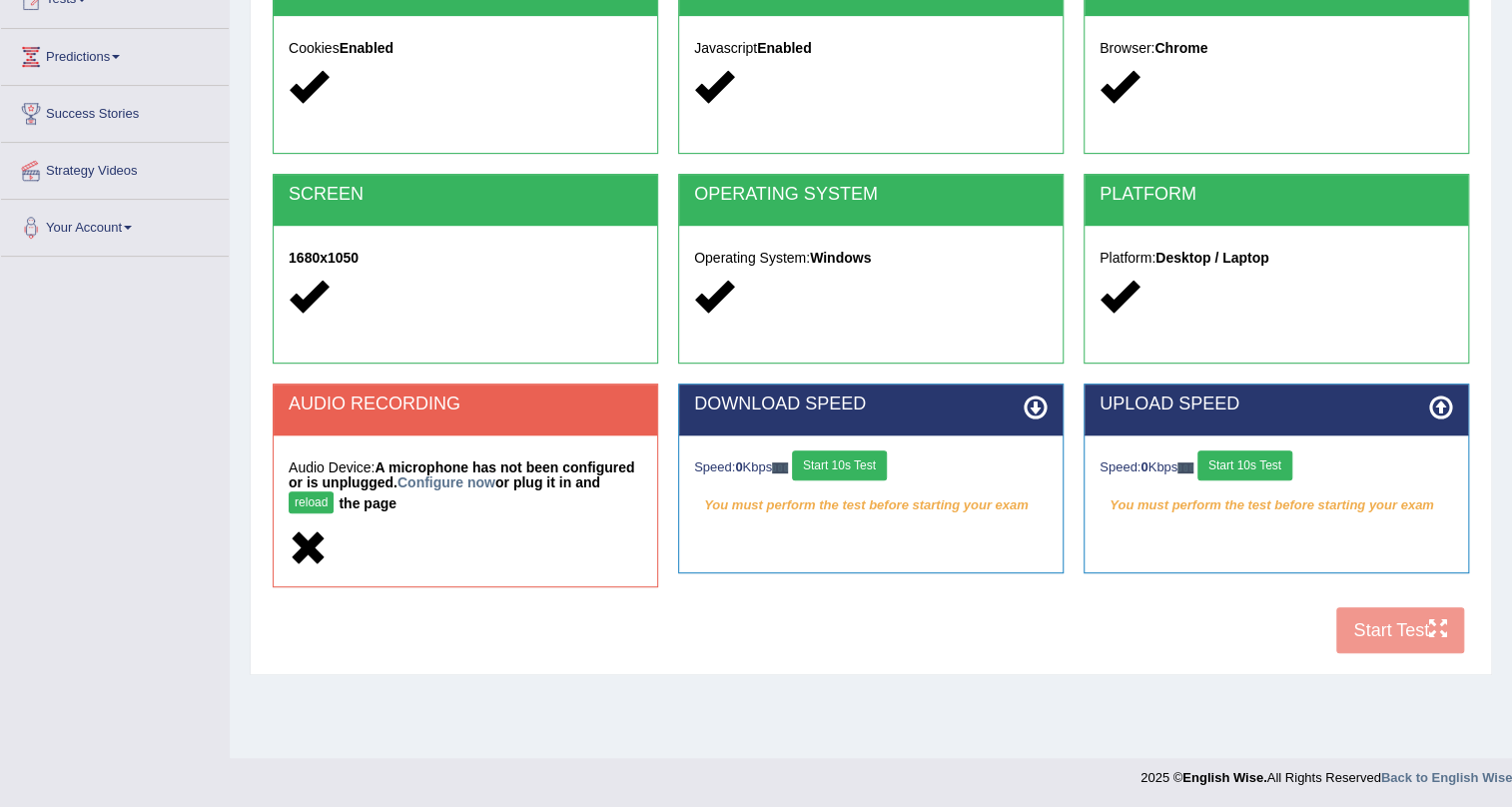 click on "Start 10s Test" at bounding box center [839, 465] 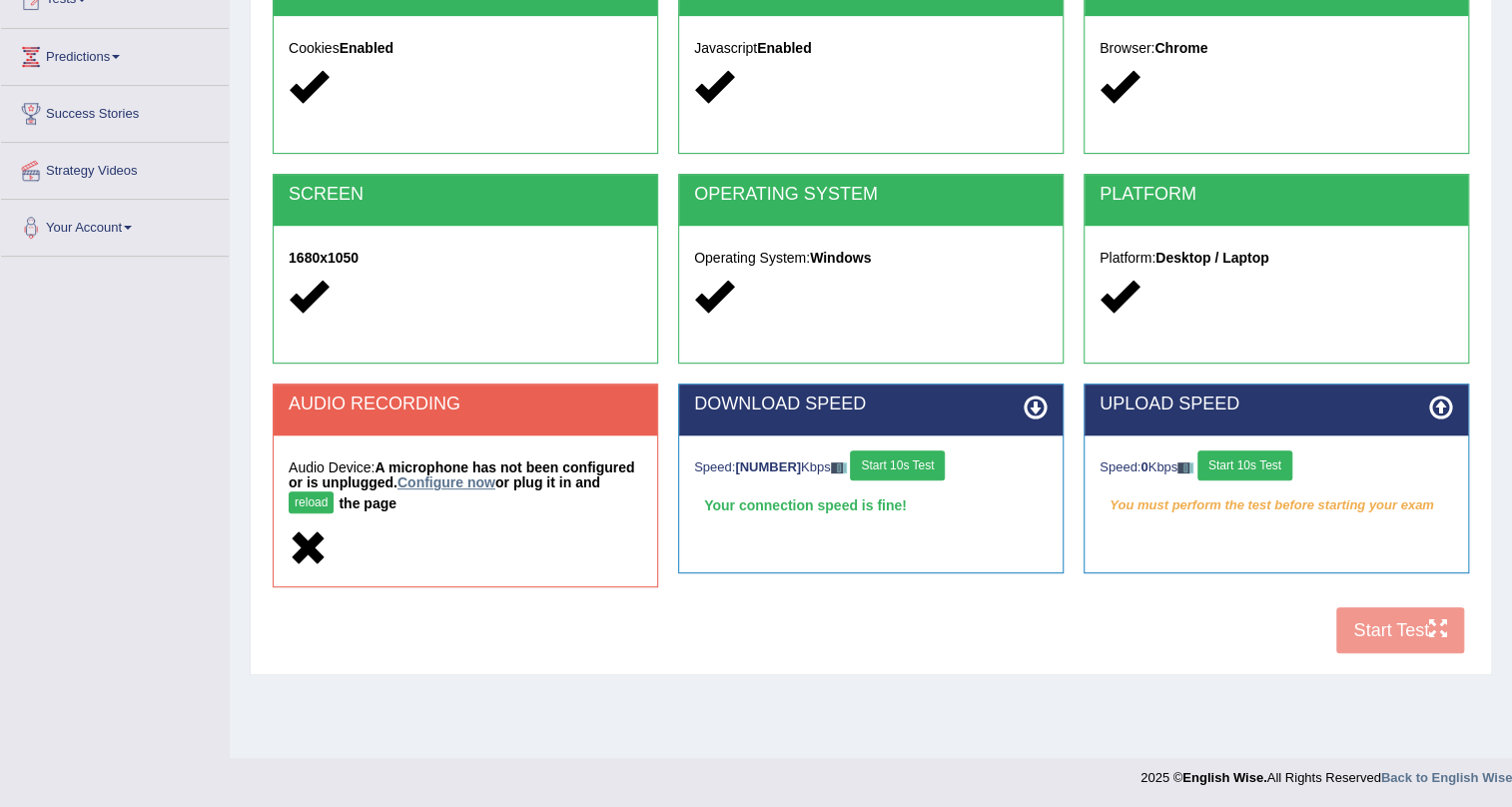 click on "Configure now" at bounding box center (446, 482) 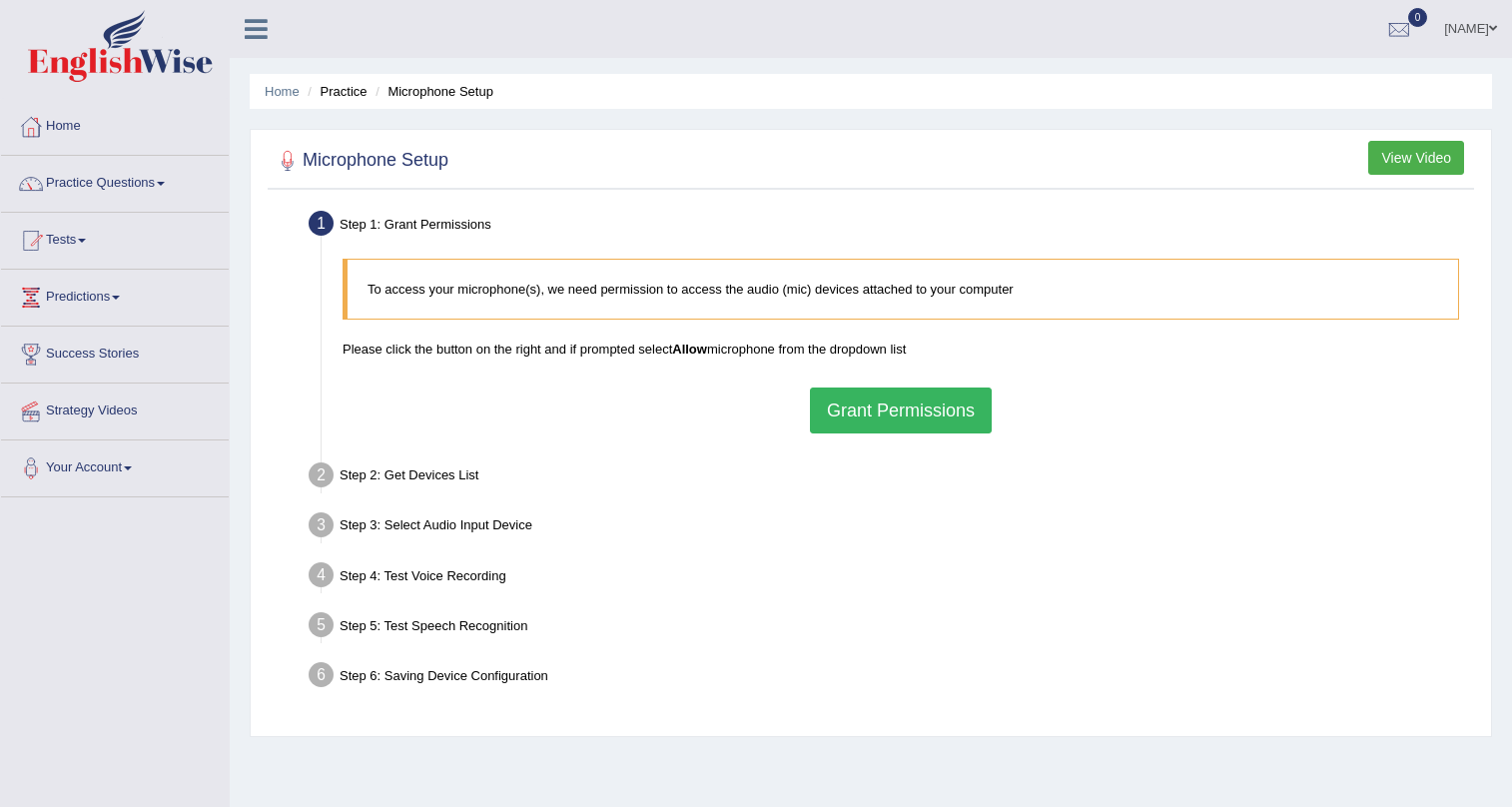 scroll, scrollTop: 0, scrollLeft: 0, axis: both 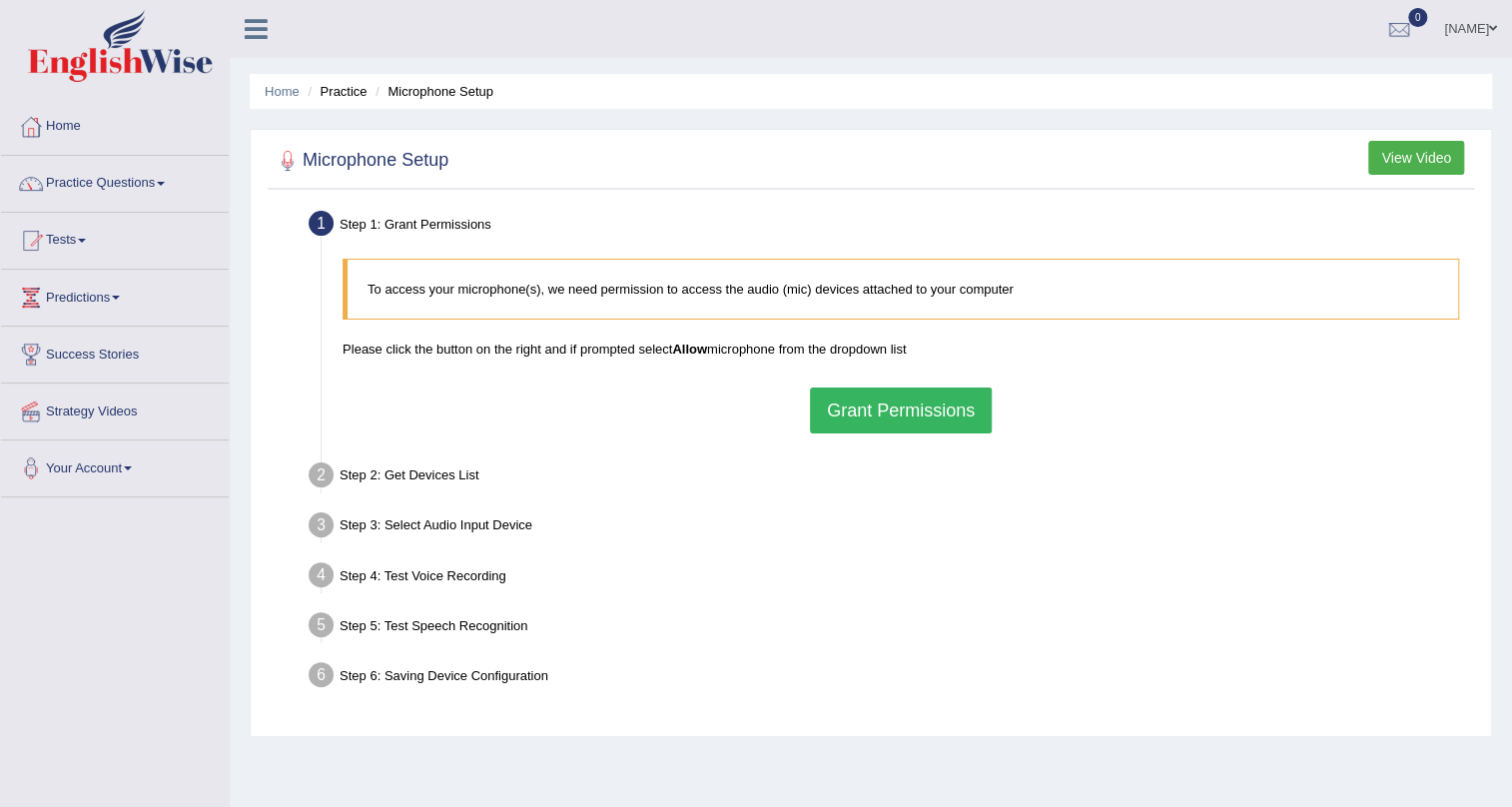 click on "Grant Permissions" at bounding box center (901, 410) 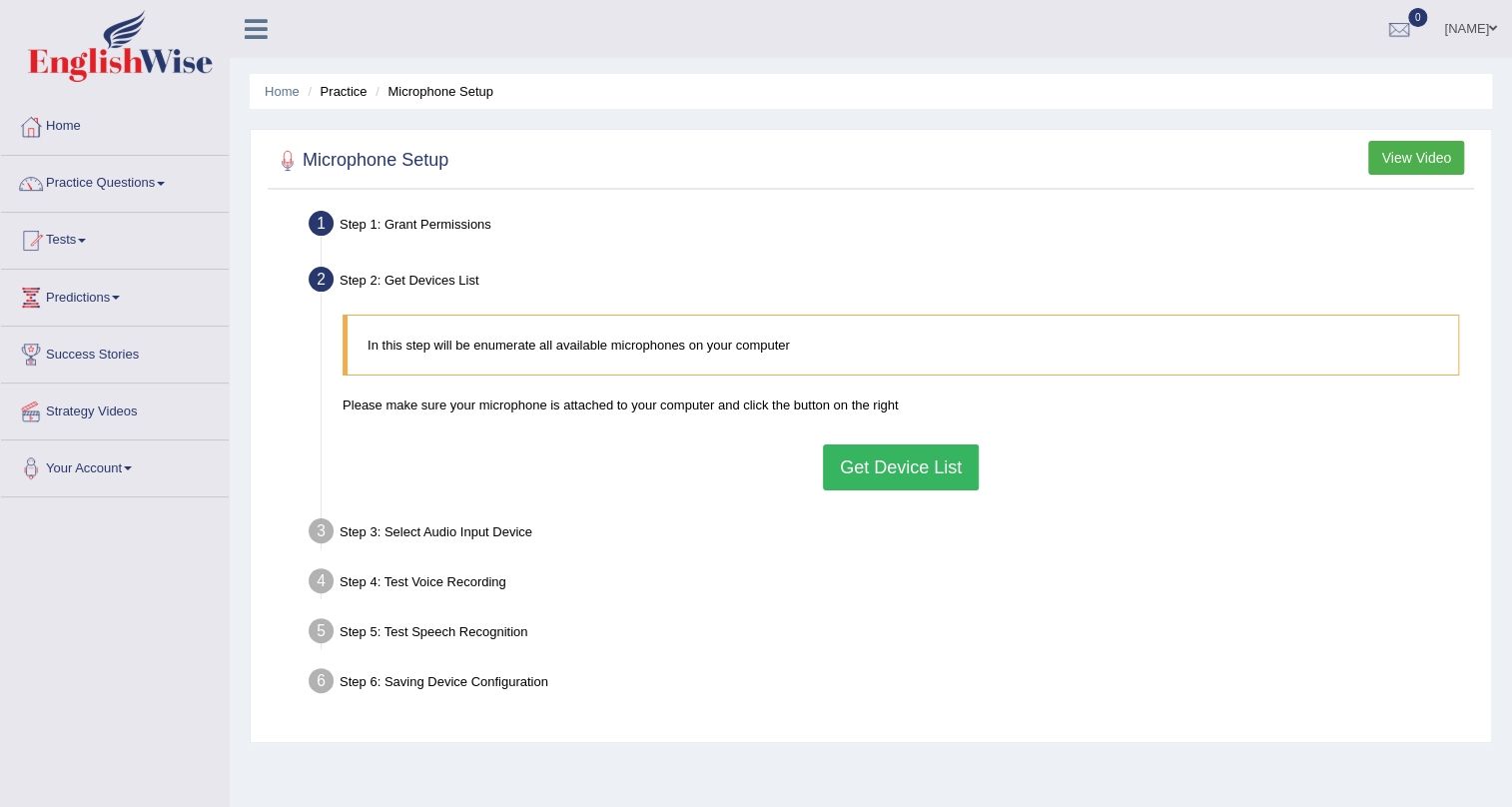 click on "Get Device List" at bounding box center (901, 467) 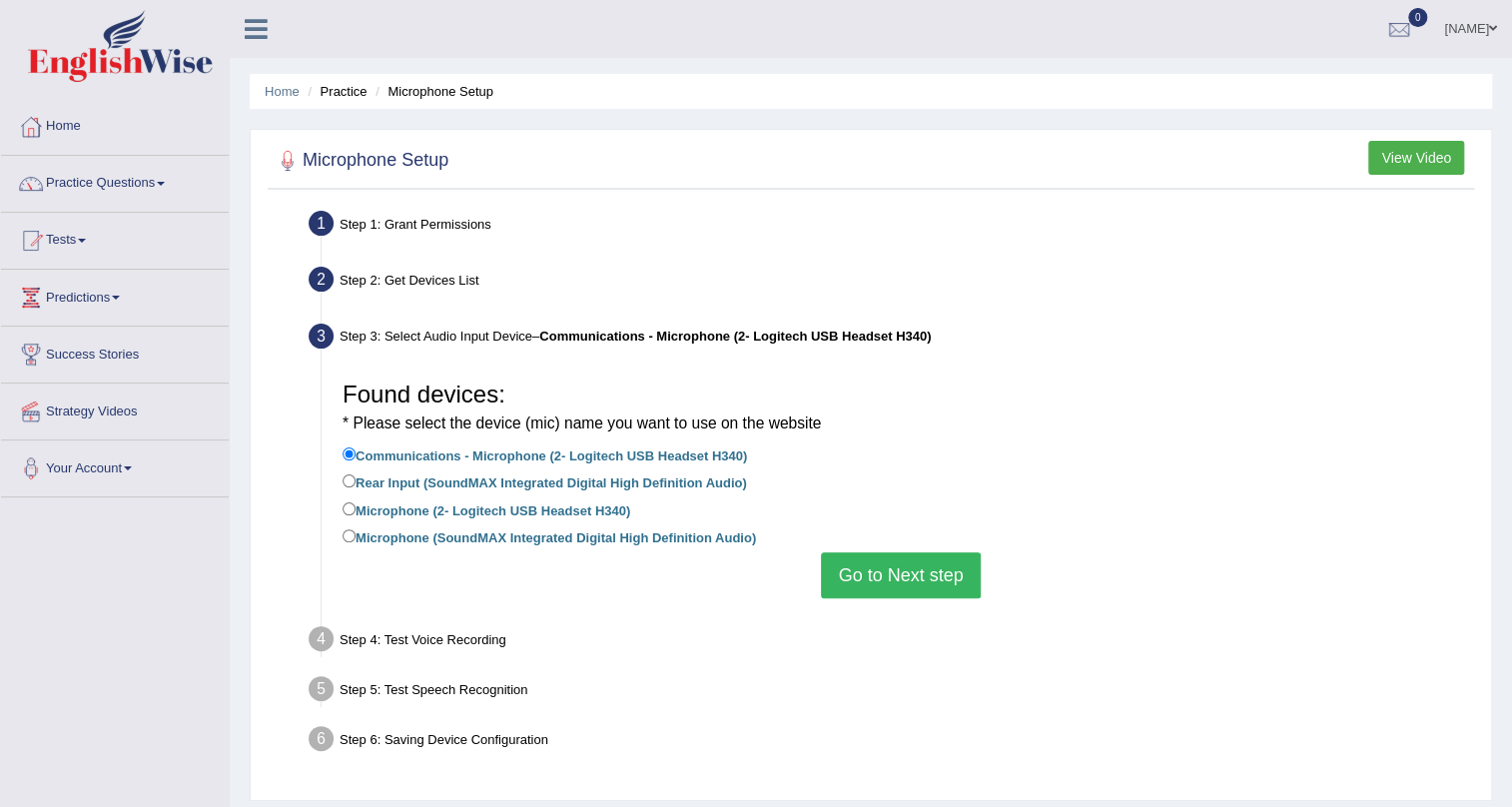click on "Go to Next step" at bounding box center (900, 575) 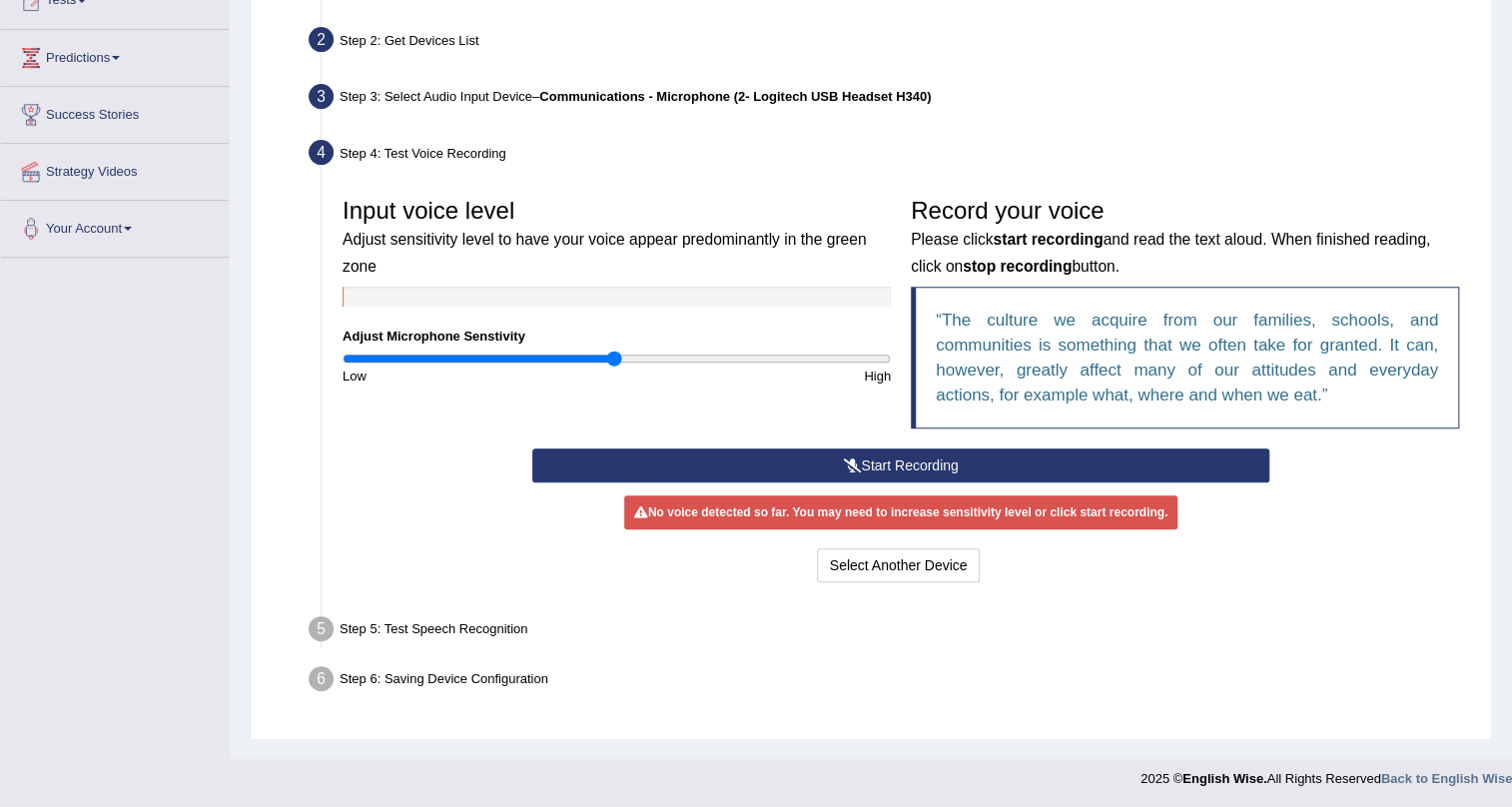 scroll, scrollTop: 241, scrollLeft: 0, axis: vertical 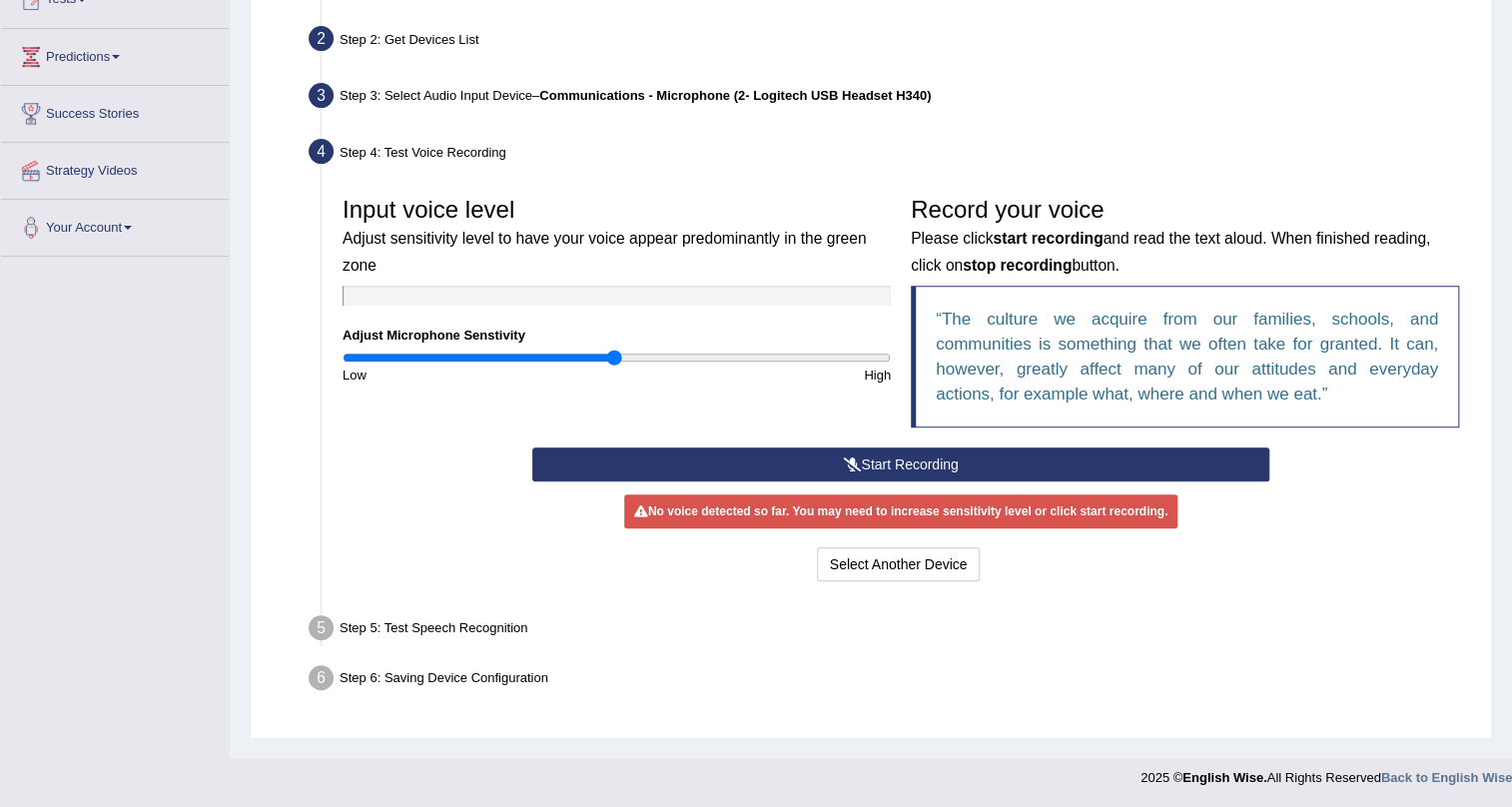 click on "Start Recording" at bounding box center [901, 464] 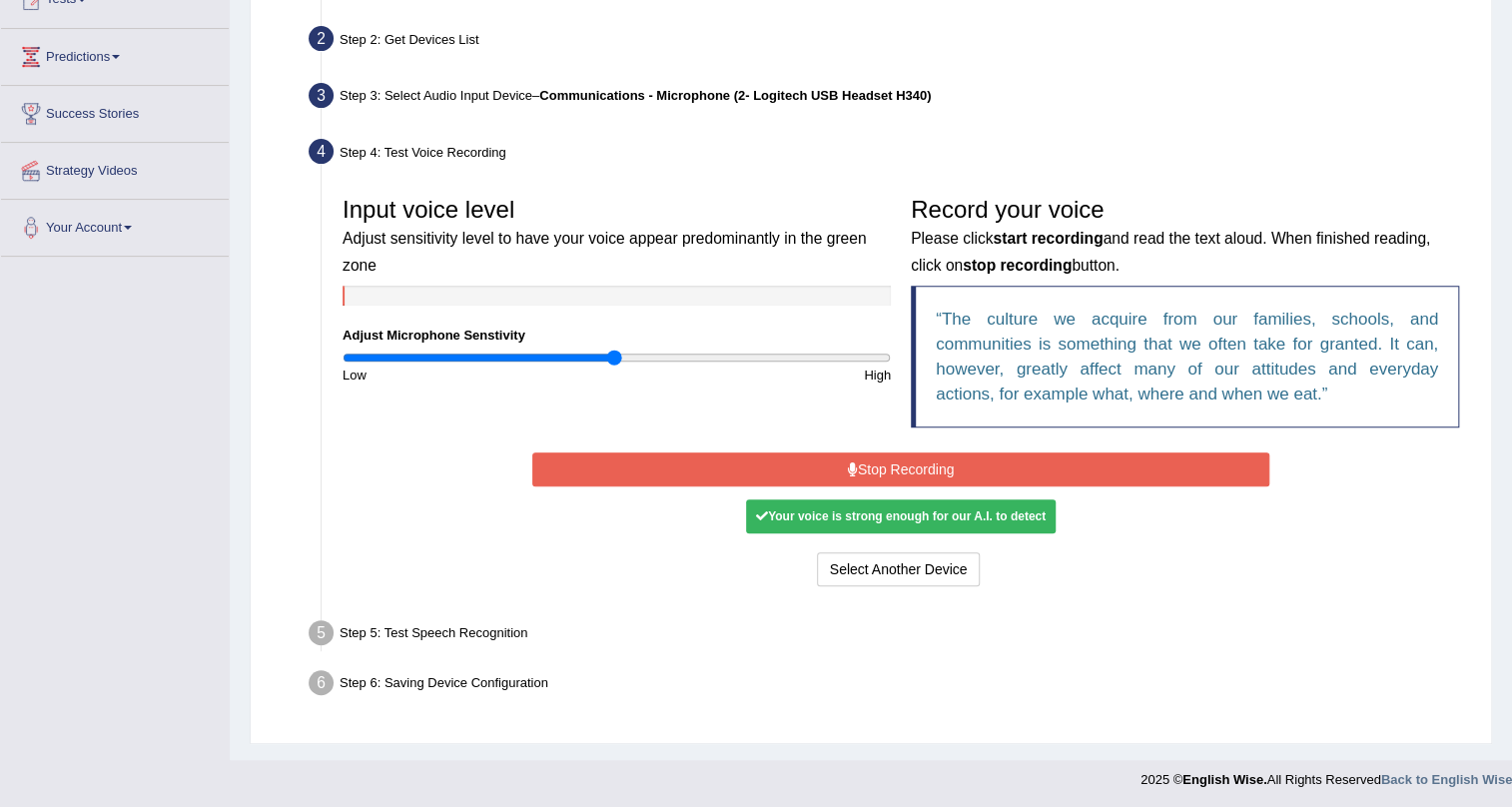 click on "Stop Recording" at bounding box center (901, 469) 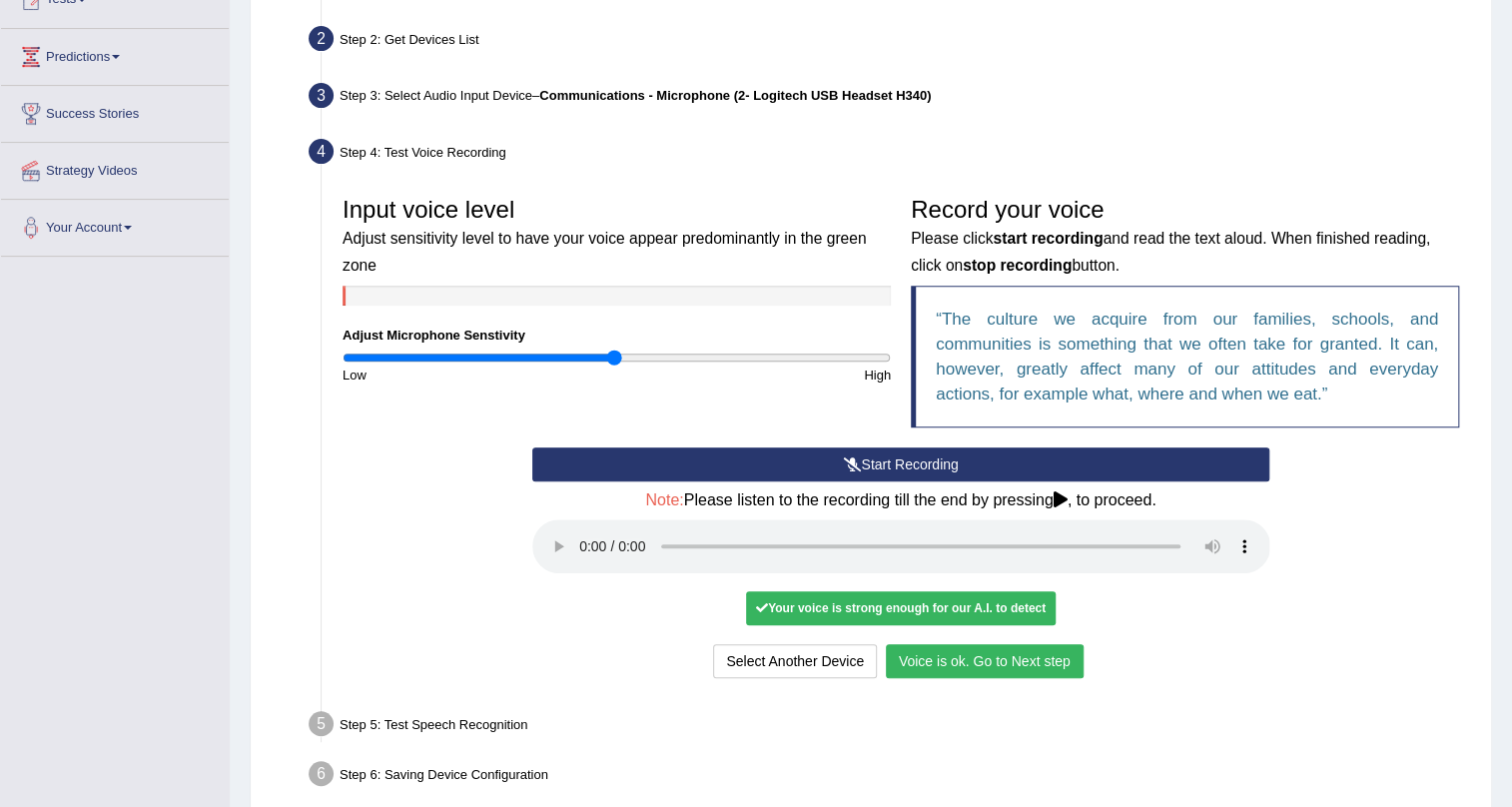 click on "Voice is ok. Go to Next step" at bounding box center [985, 661] 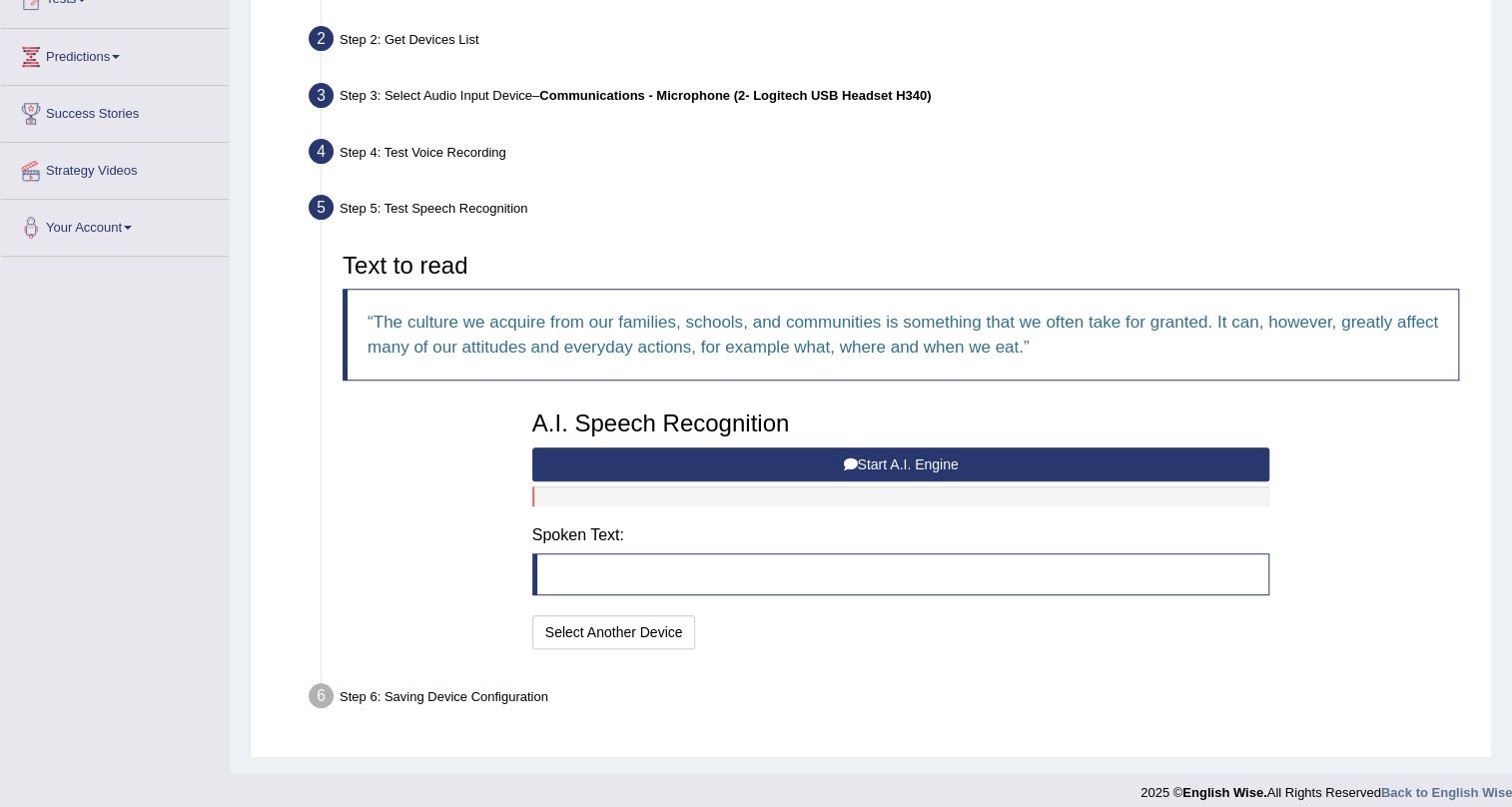 click on "Start A.I. Engine" at bounding box center (901, 464) 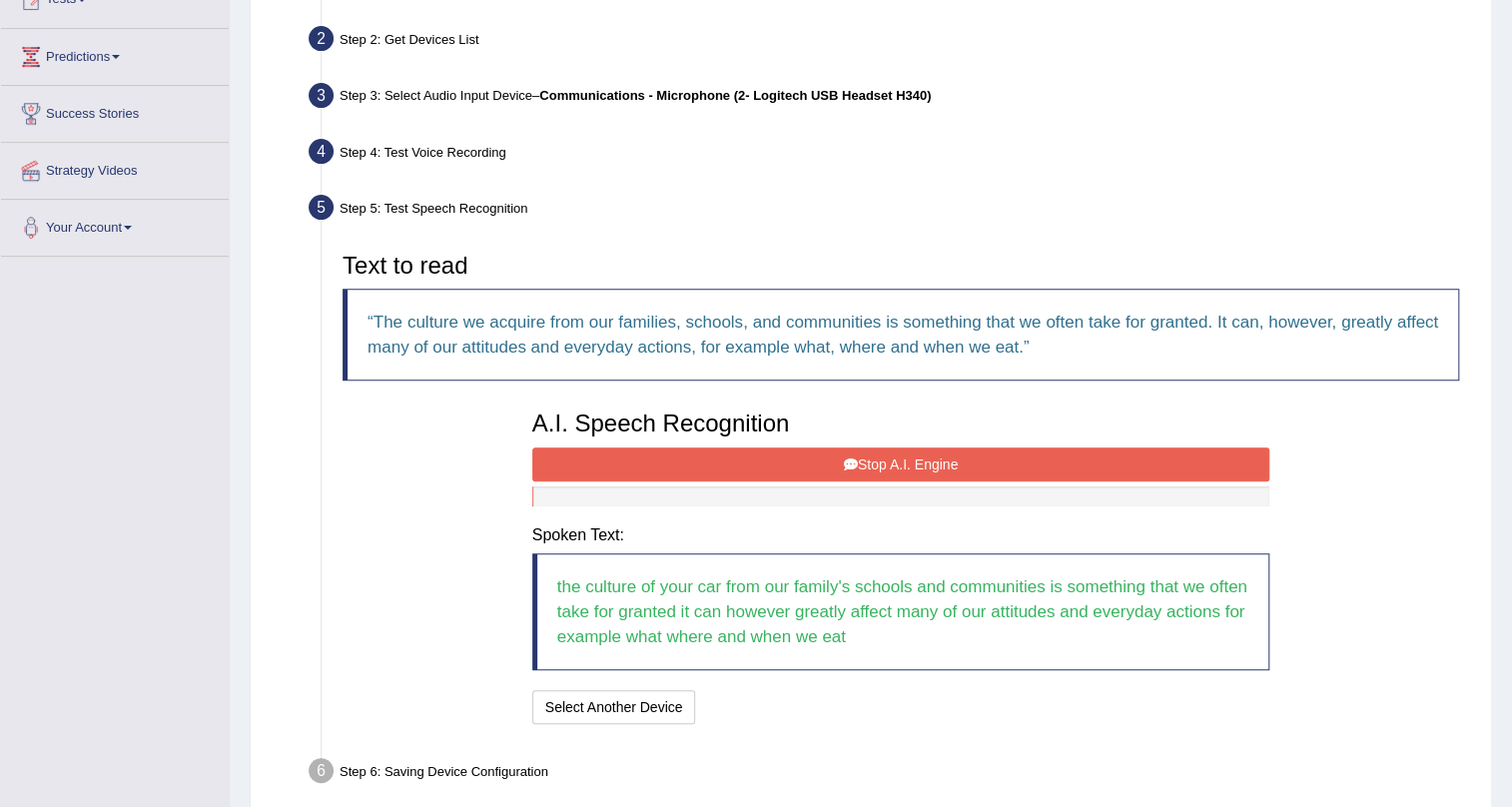 click on "Stop A.I. Engine" at bounding box center (901, 464) 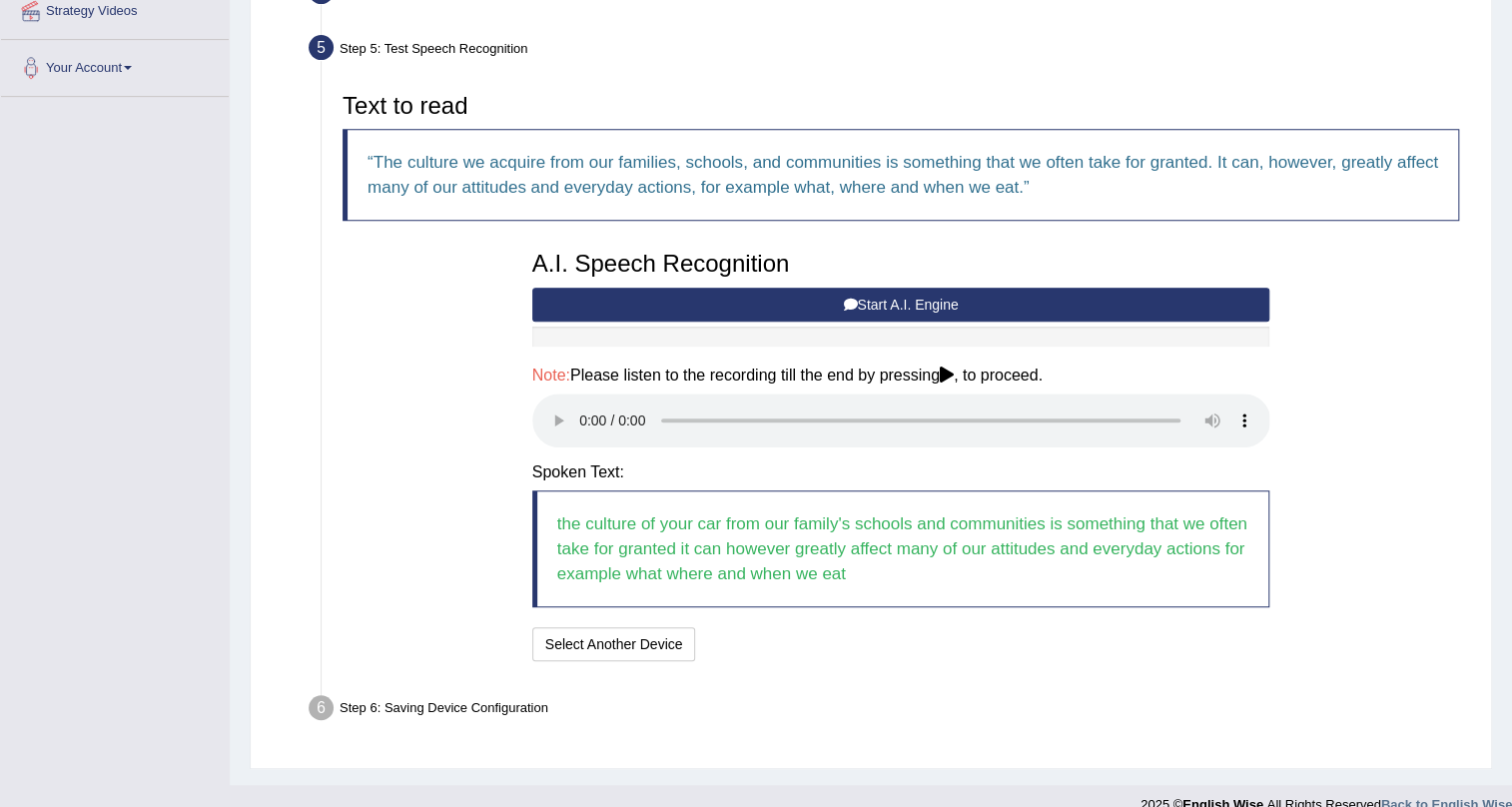 scroll, scrollTop: 427, scrollLeft: 0, axis: vertical 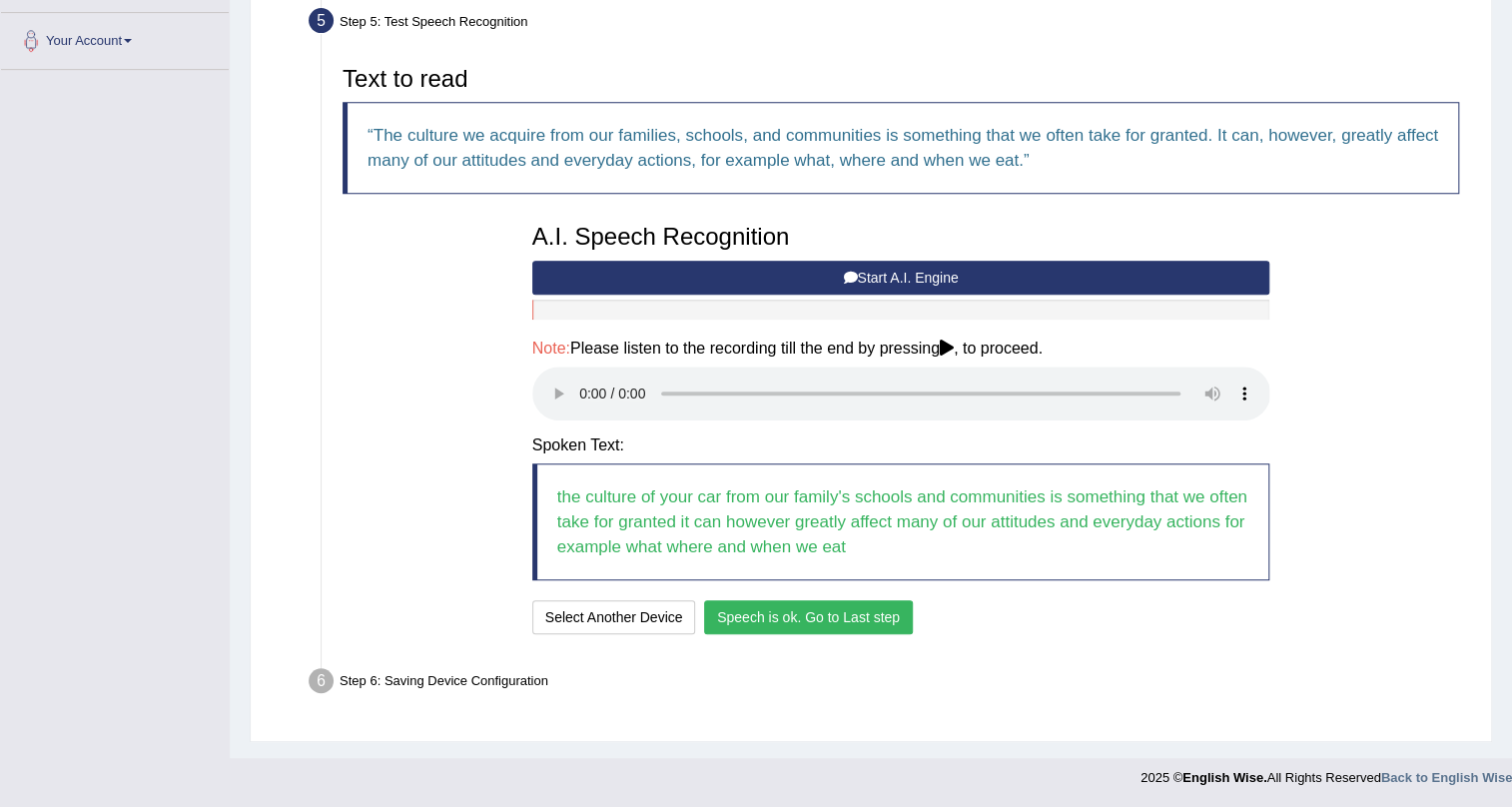 click on "Speech is ok. Go to Last step" at bounding box center [808, 617] 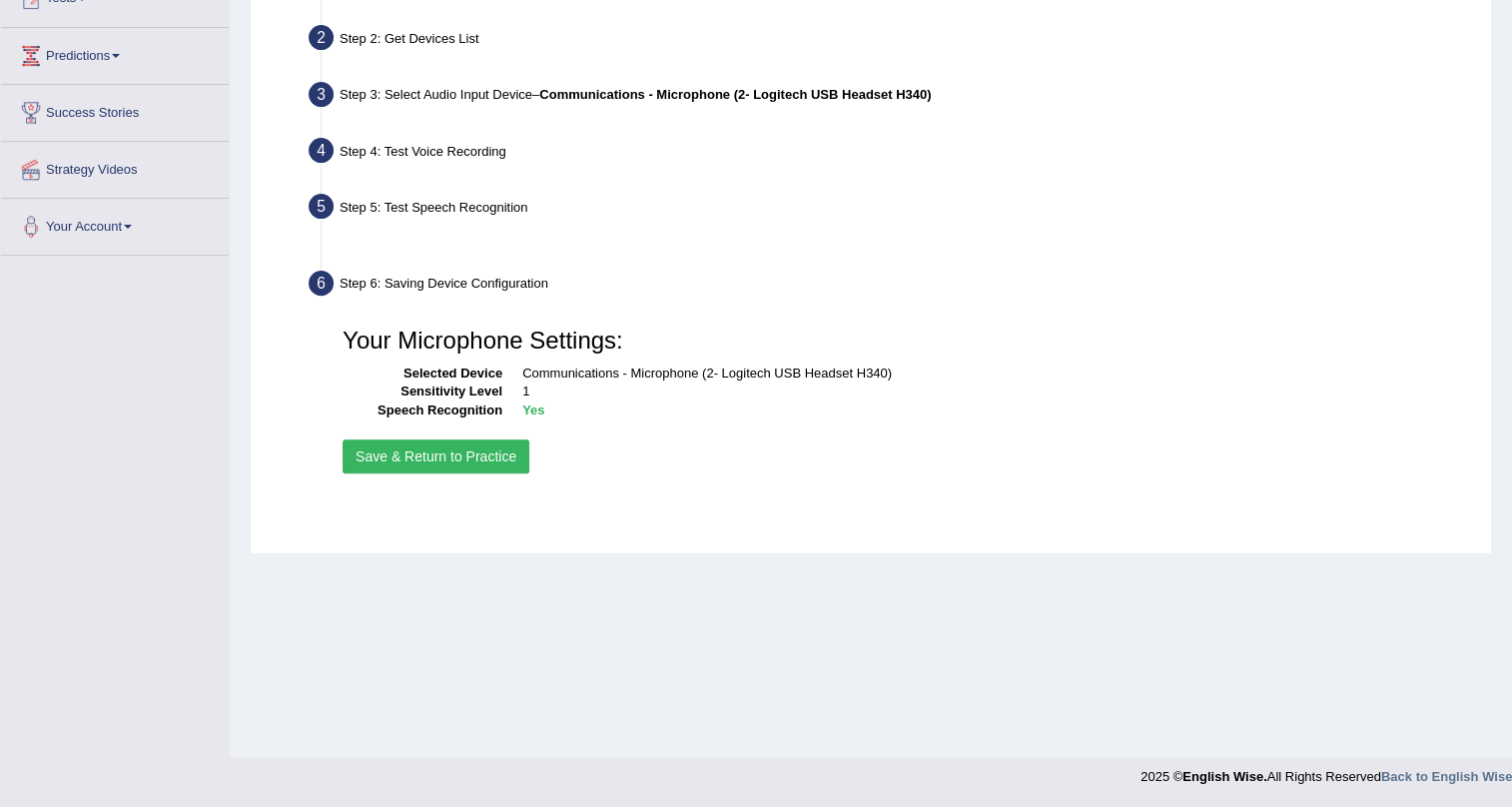 scroll, scrollTop: 241, scrollLeft: 0, axis: vertical 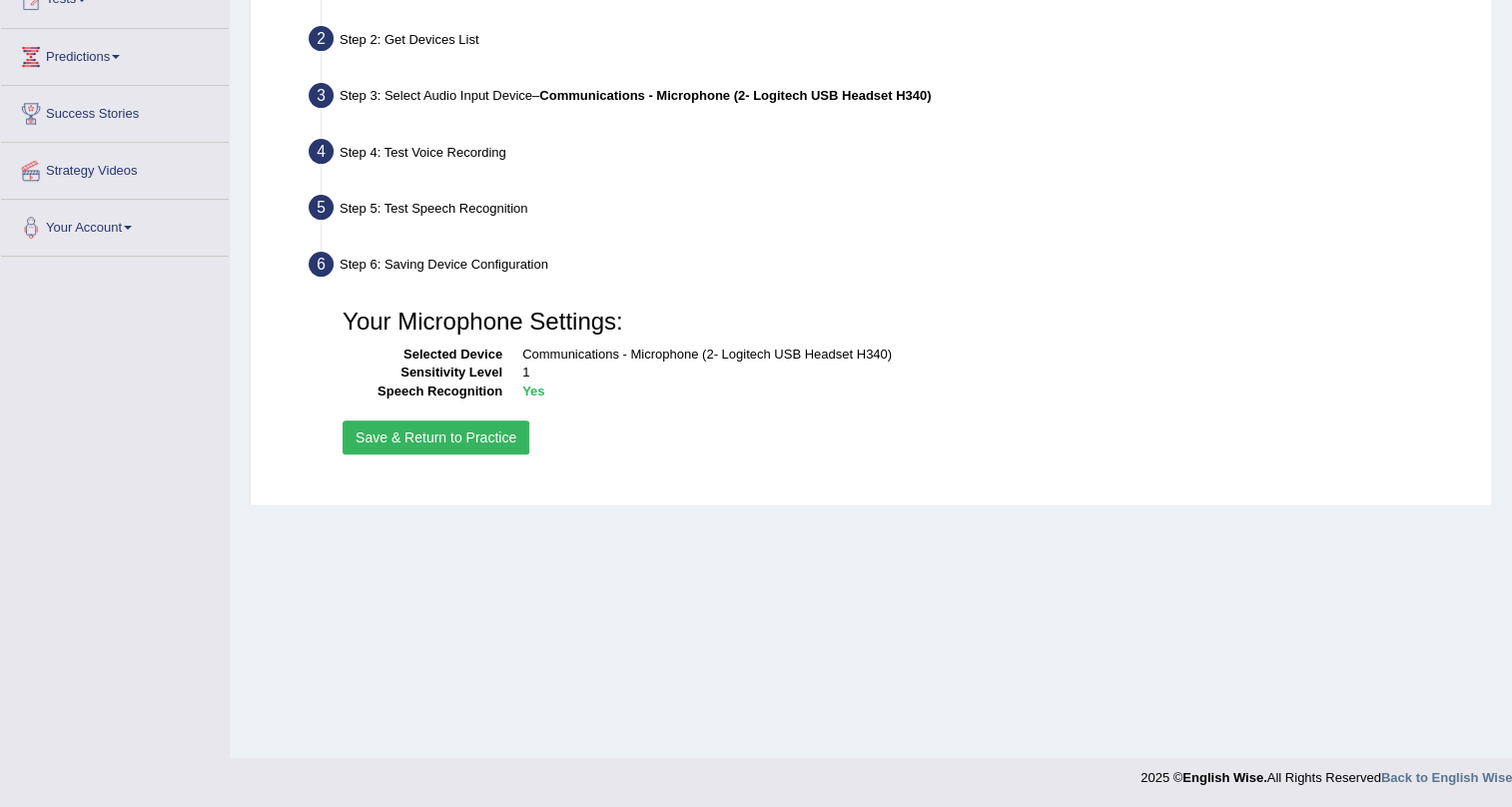 click on "Save & Return to Practice" at bounding box center (435, 437) 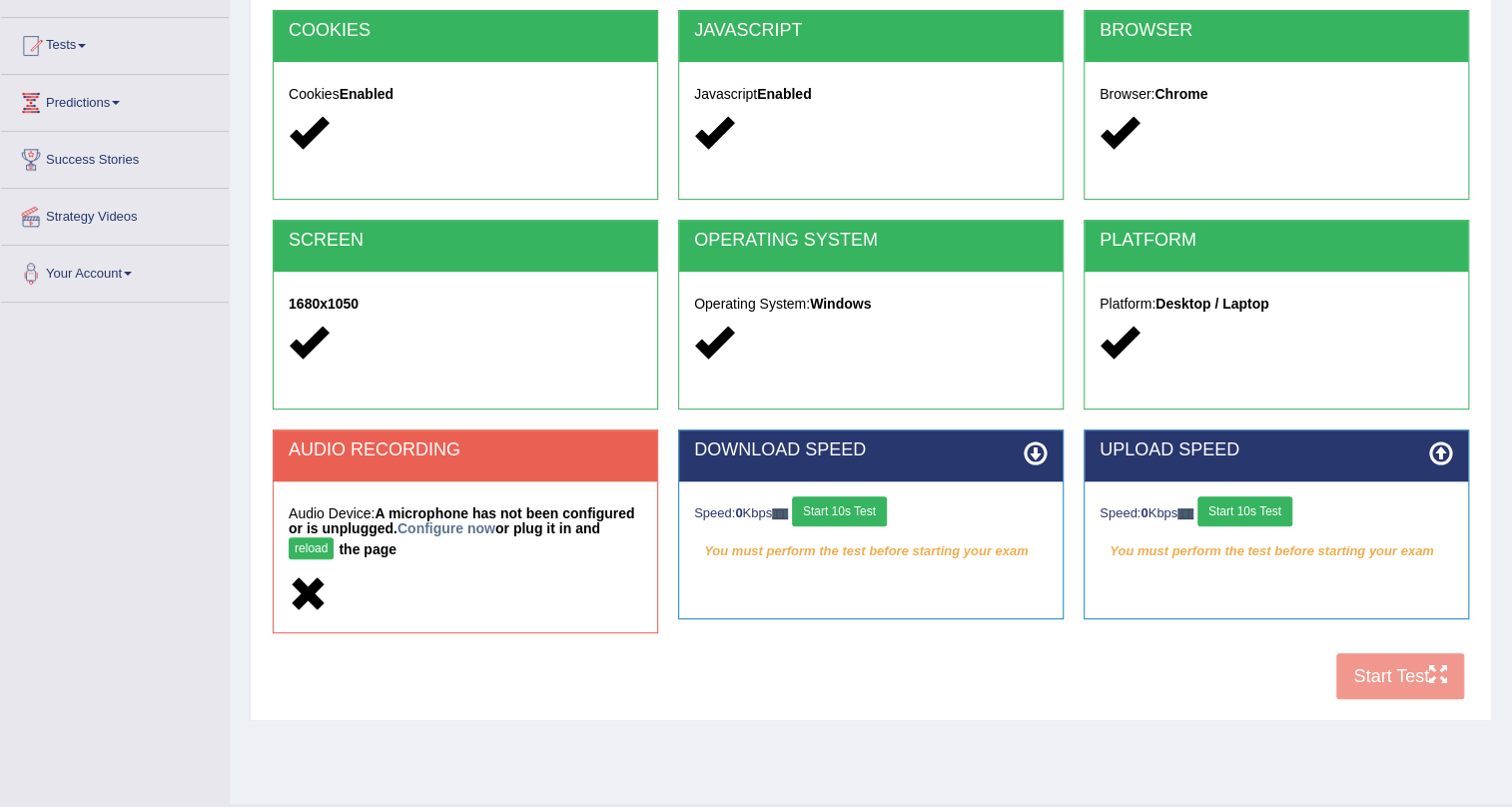 scroll, scrollTop: 0, scrollLeft: 0, axis: both 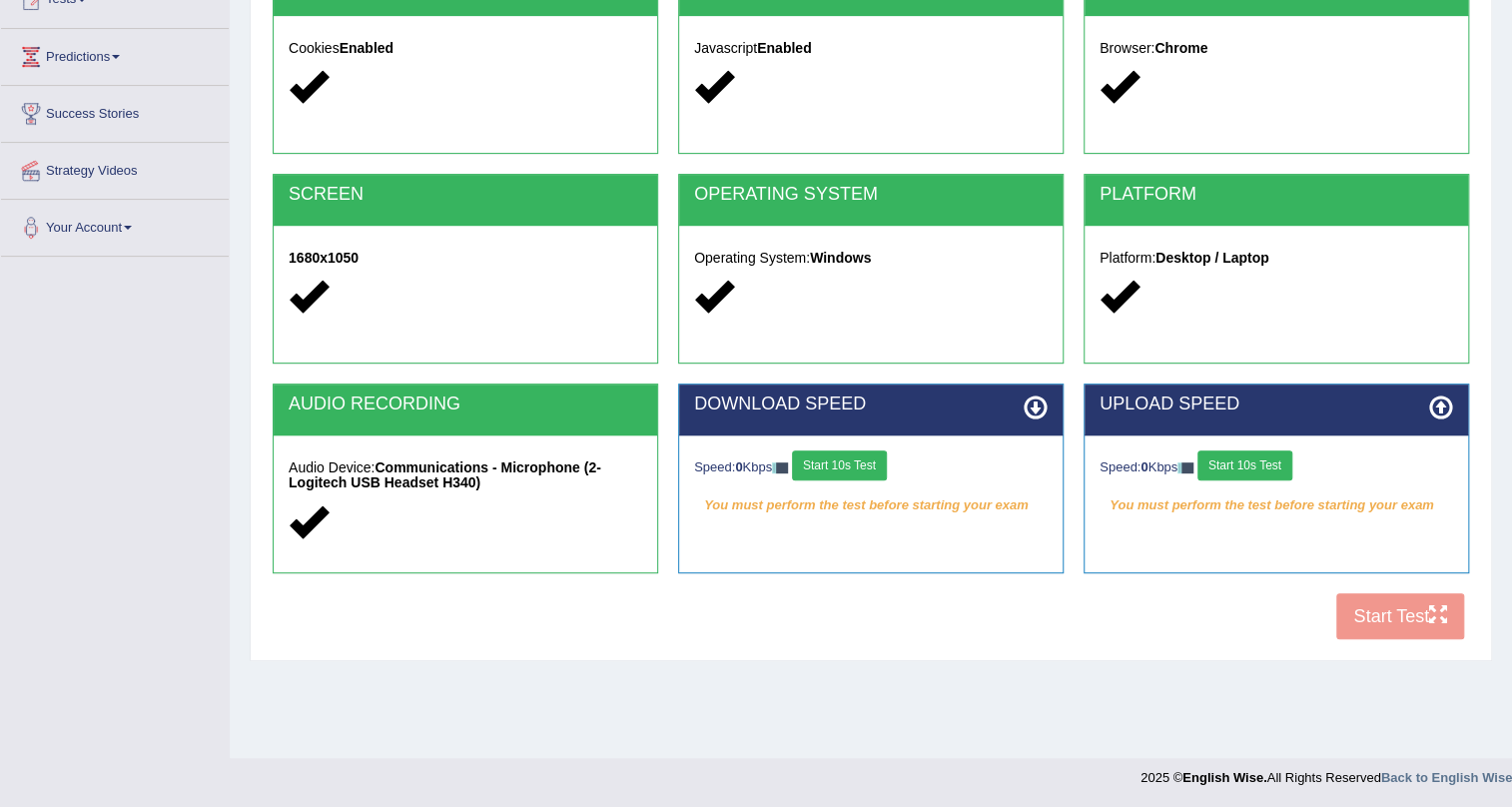 click on "Start 10s Test" at bounding box center [839, 465] 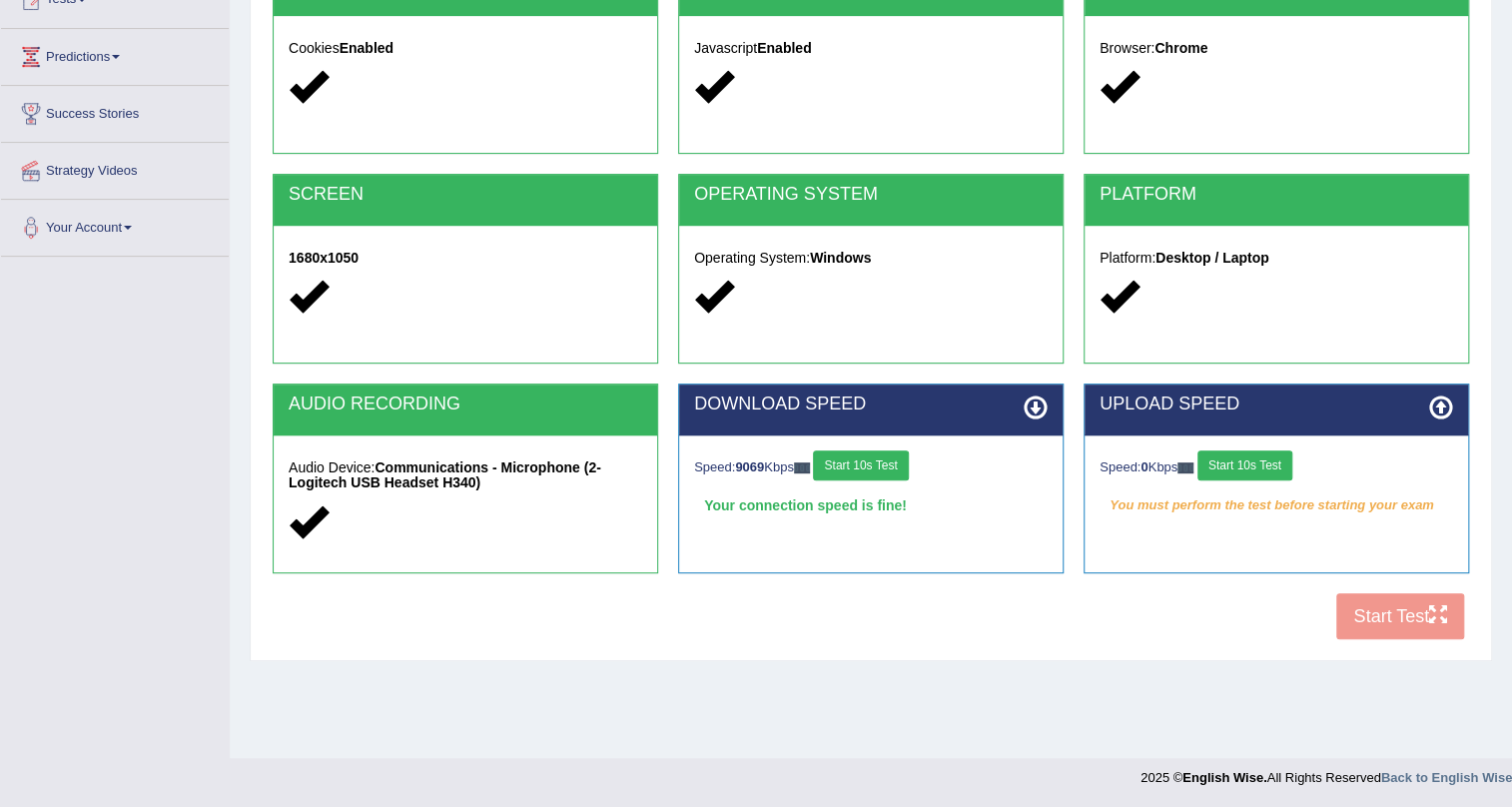 click on "Start 10s Test" at bounding box center [1244, 465] 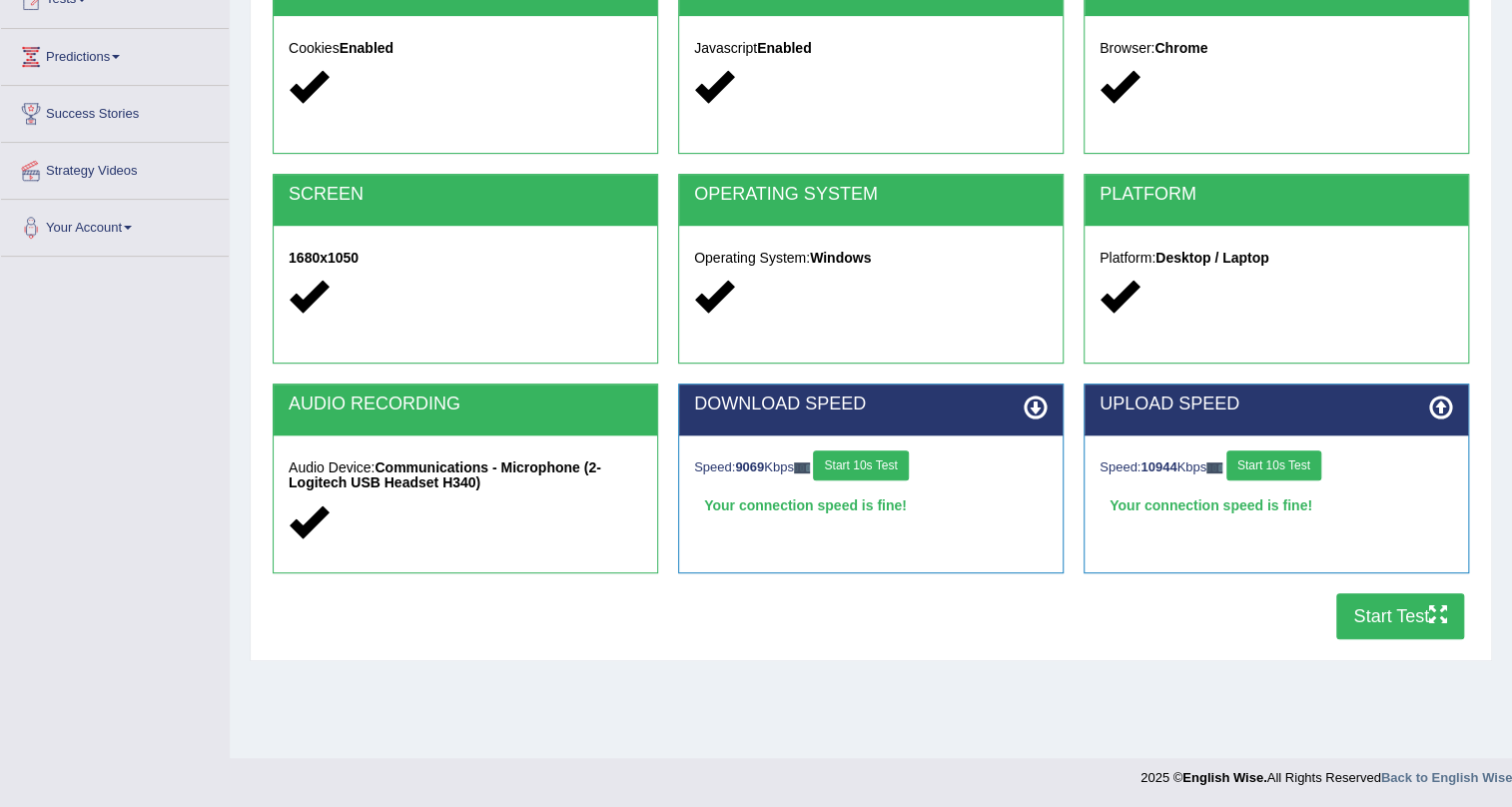 click on "Start Test" at bounding box center [1400, 616] 